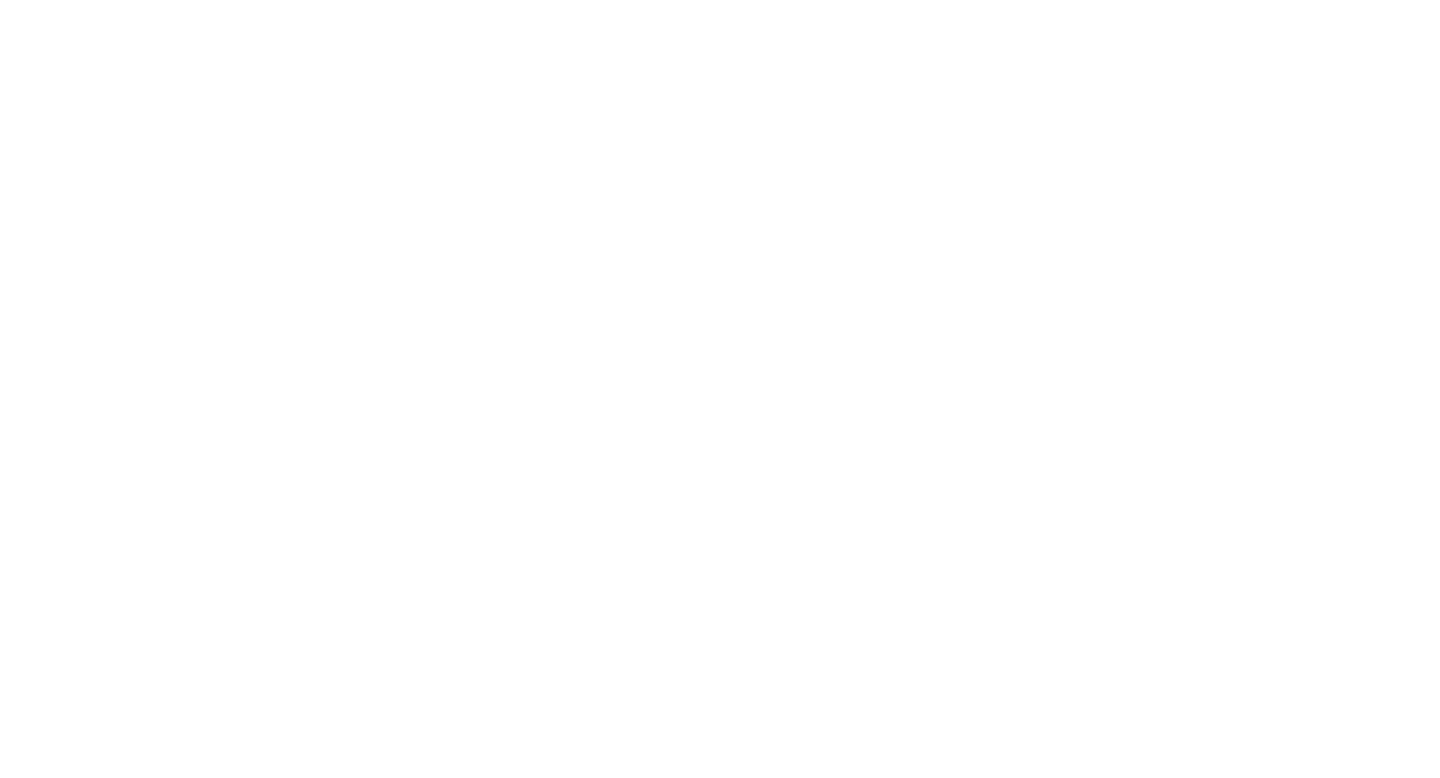 scroll, scrollTop: 0, scrollLeft: 0, axis: both 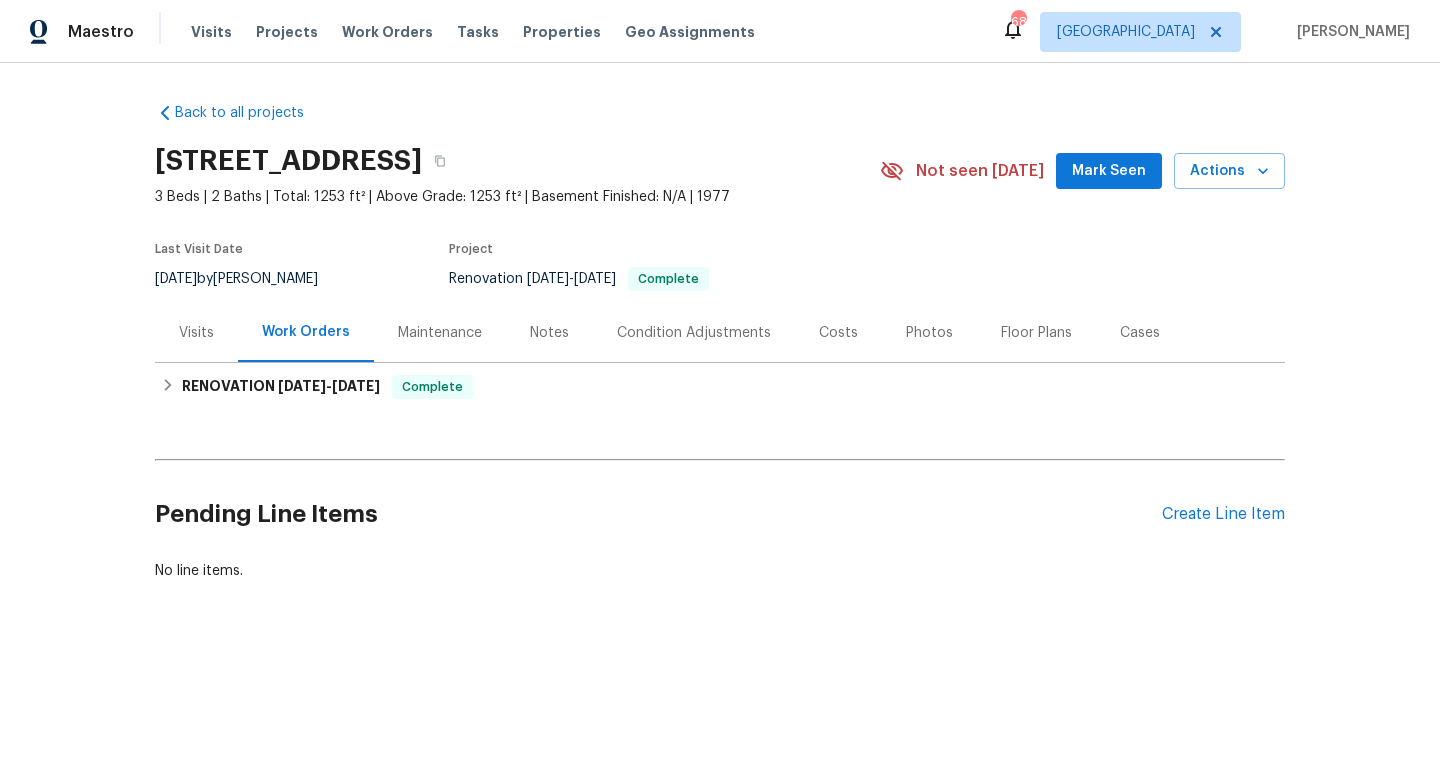 click on "Costs" at bounding box center (838, 333) 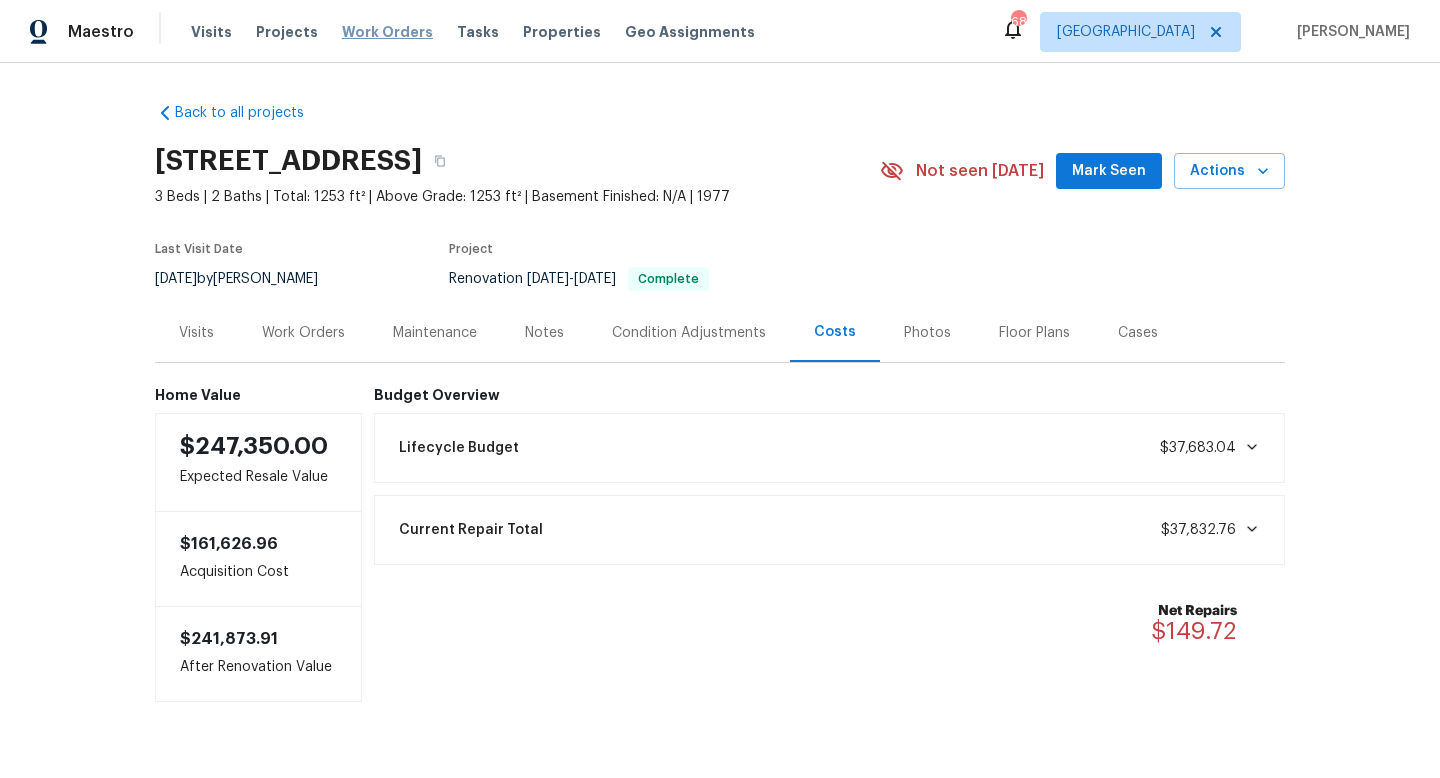 click on "Work Orders" at bounding box center (387, 32) 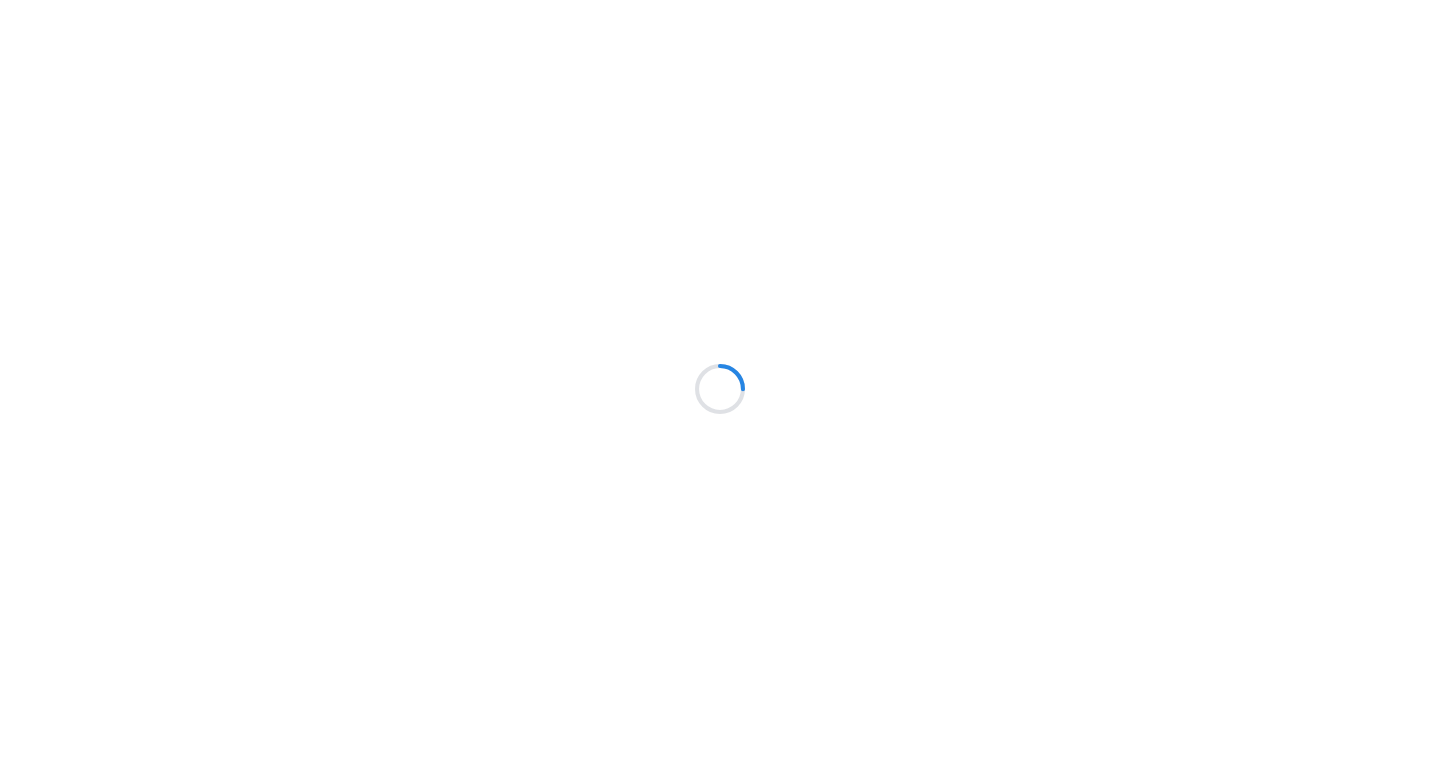 scroll, scrollTop: 0, scrollLeft: 0, axis: both 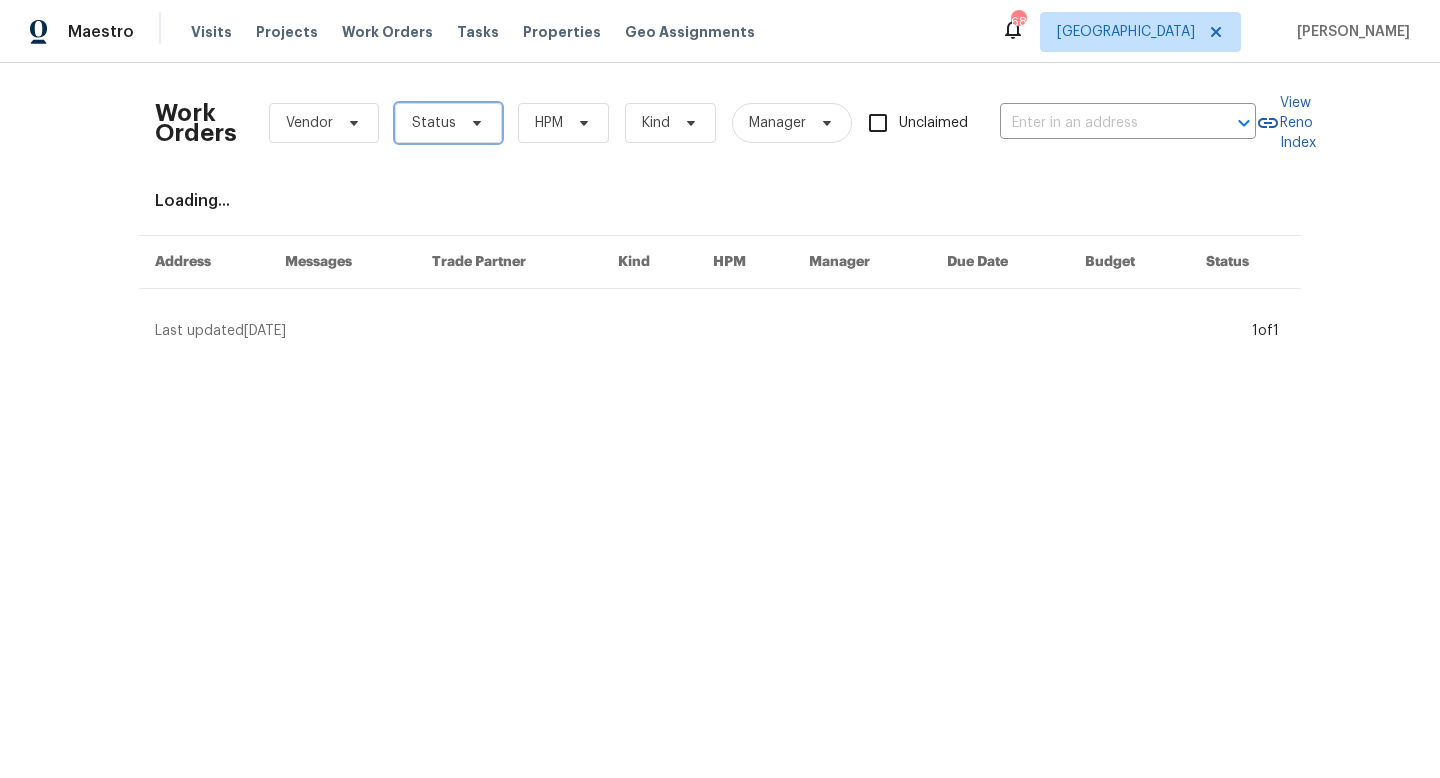 click 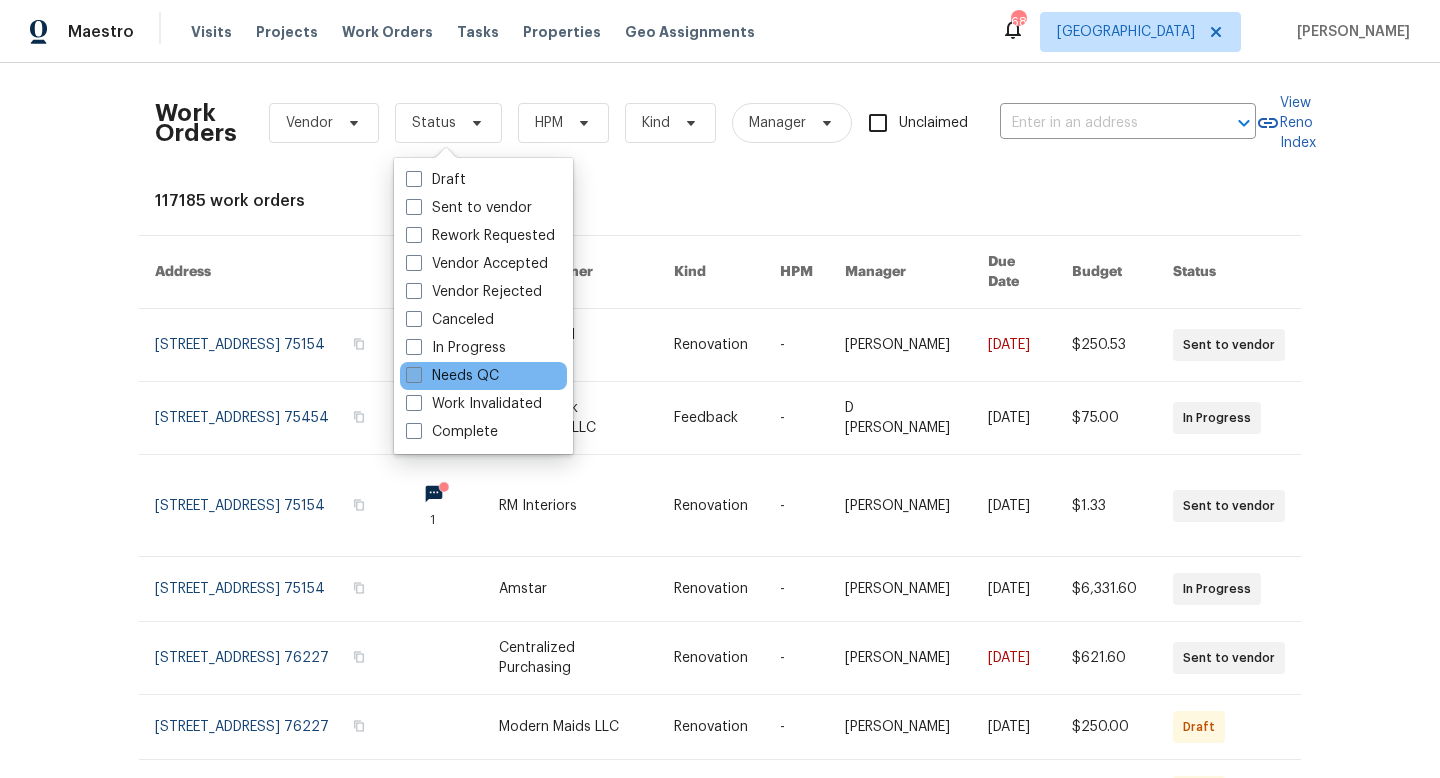 click on "Needs QC" at bounding box center [452, 376] 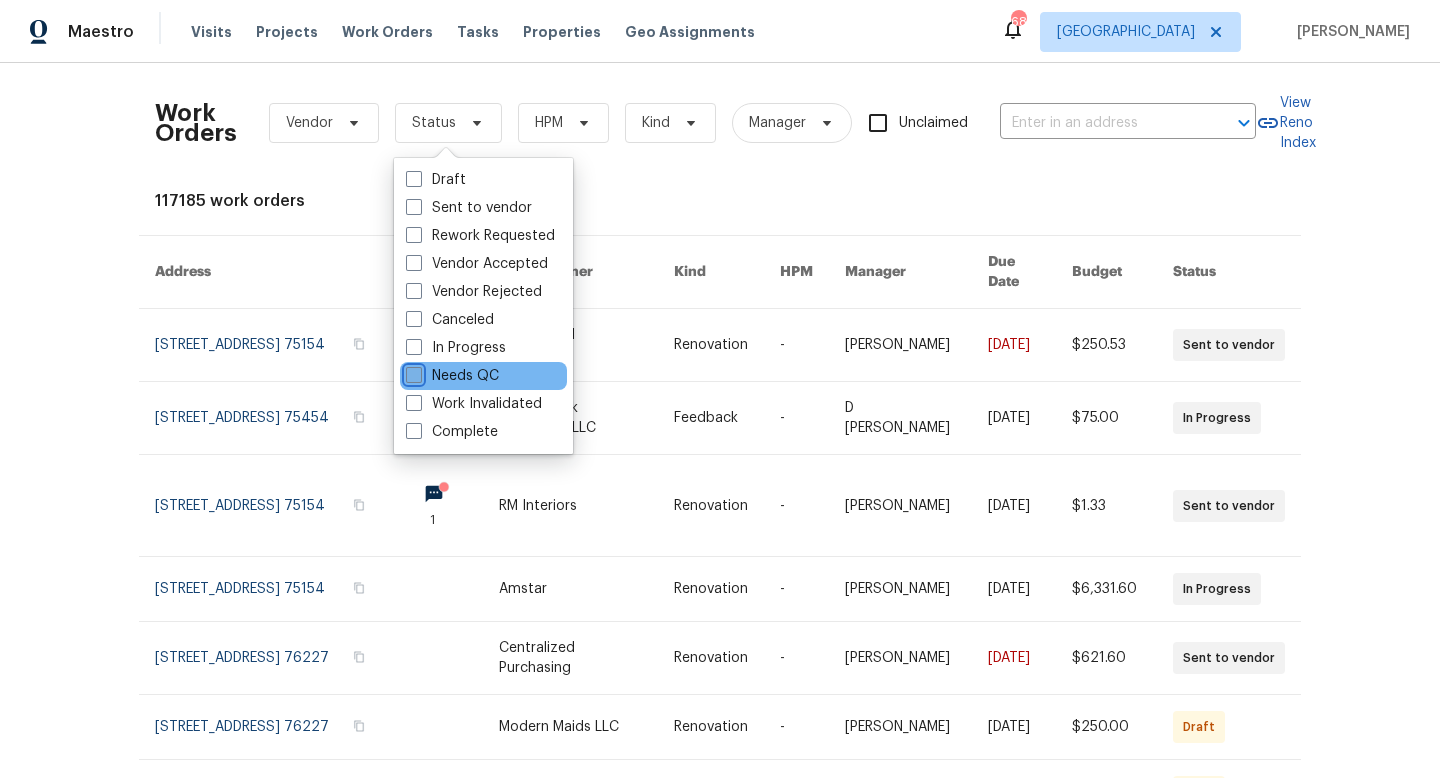 click on "Needs QC" at bounding box center [412, 372] 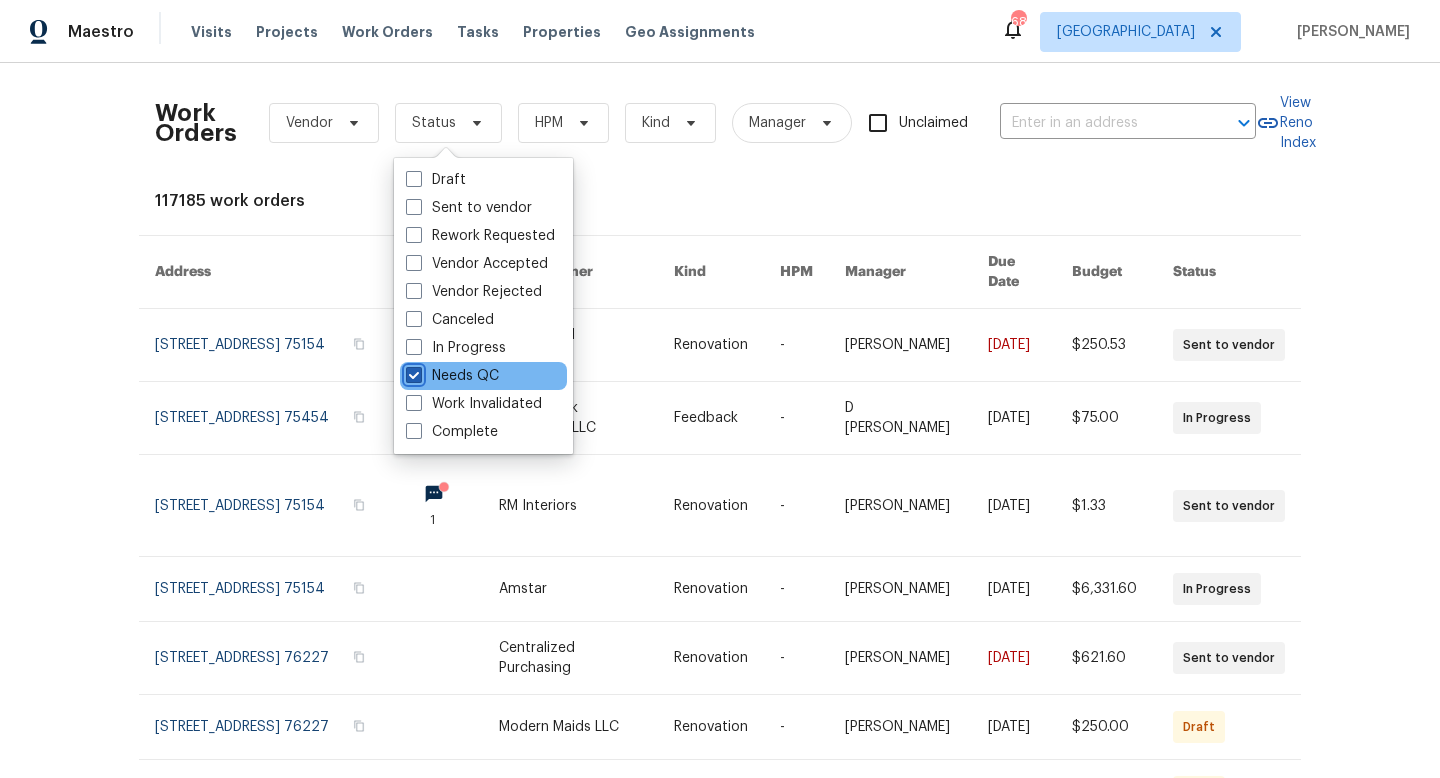 checkbox on "true" 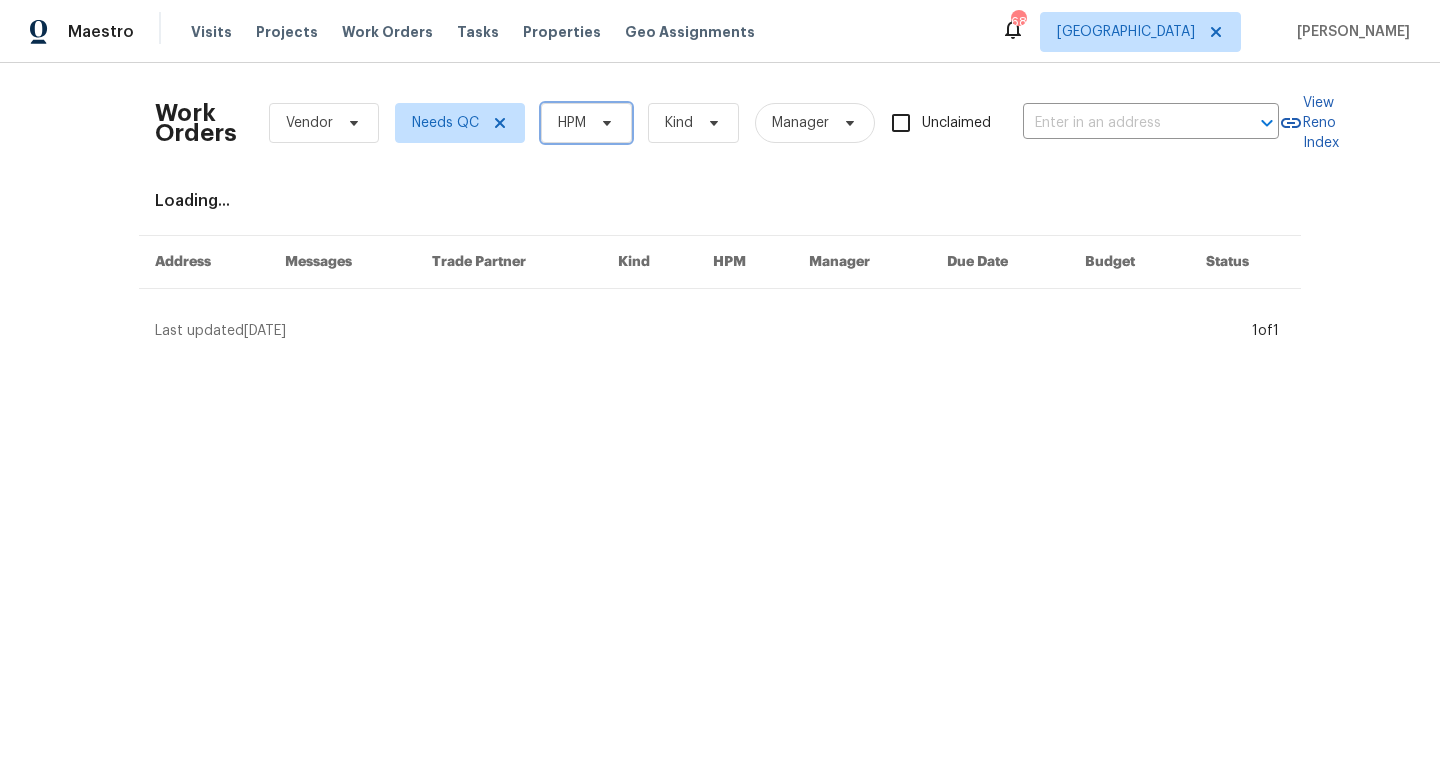click on "HPM" at bounding box center [586, 123] 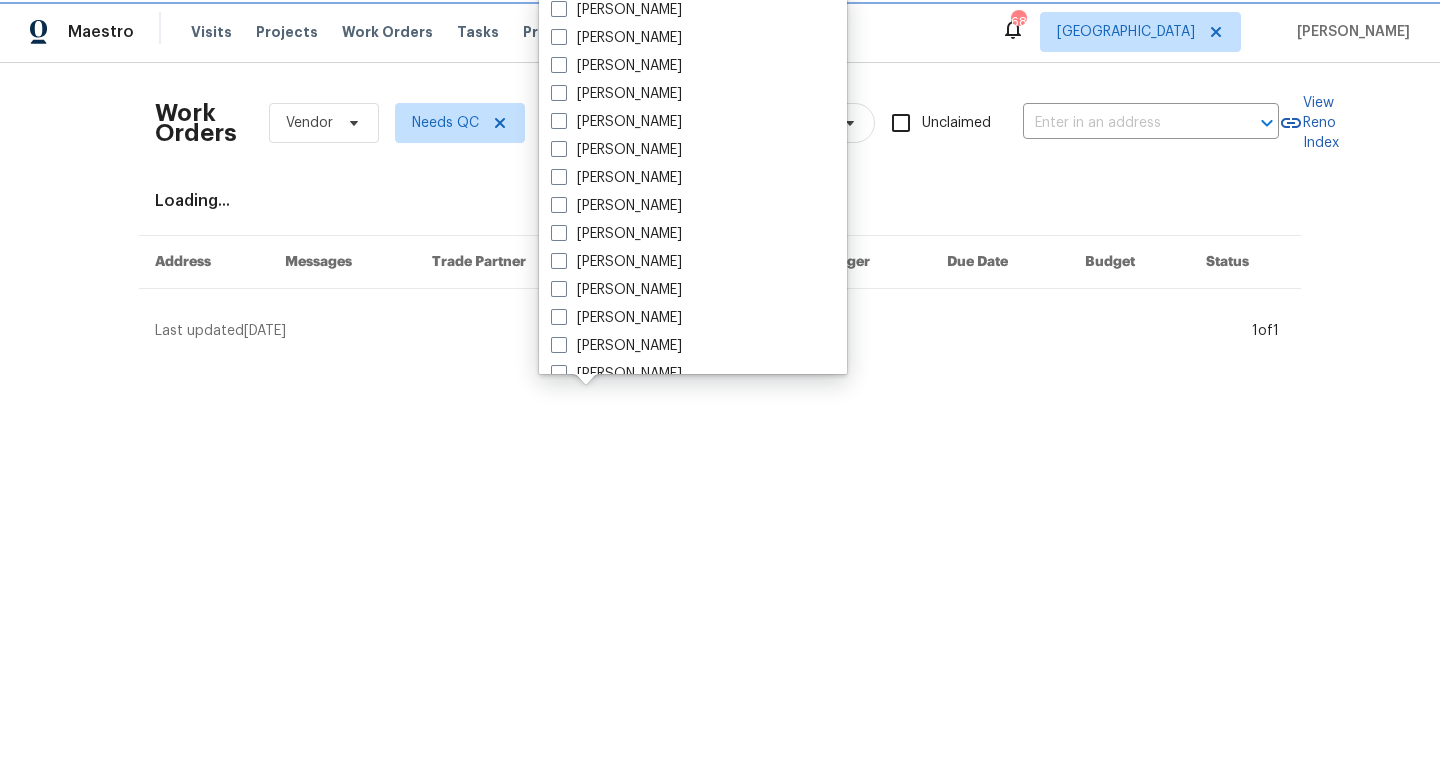 scroll, scrollTop: 1116, scrollLeft: 0, axis: vertical 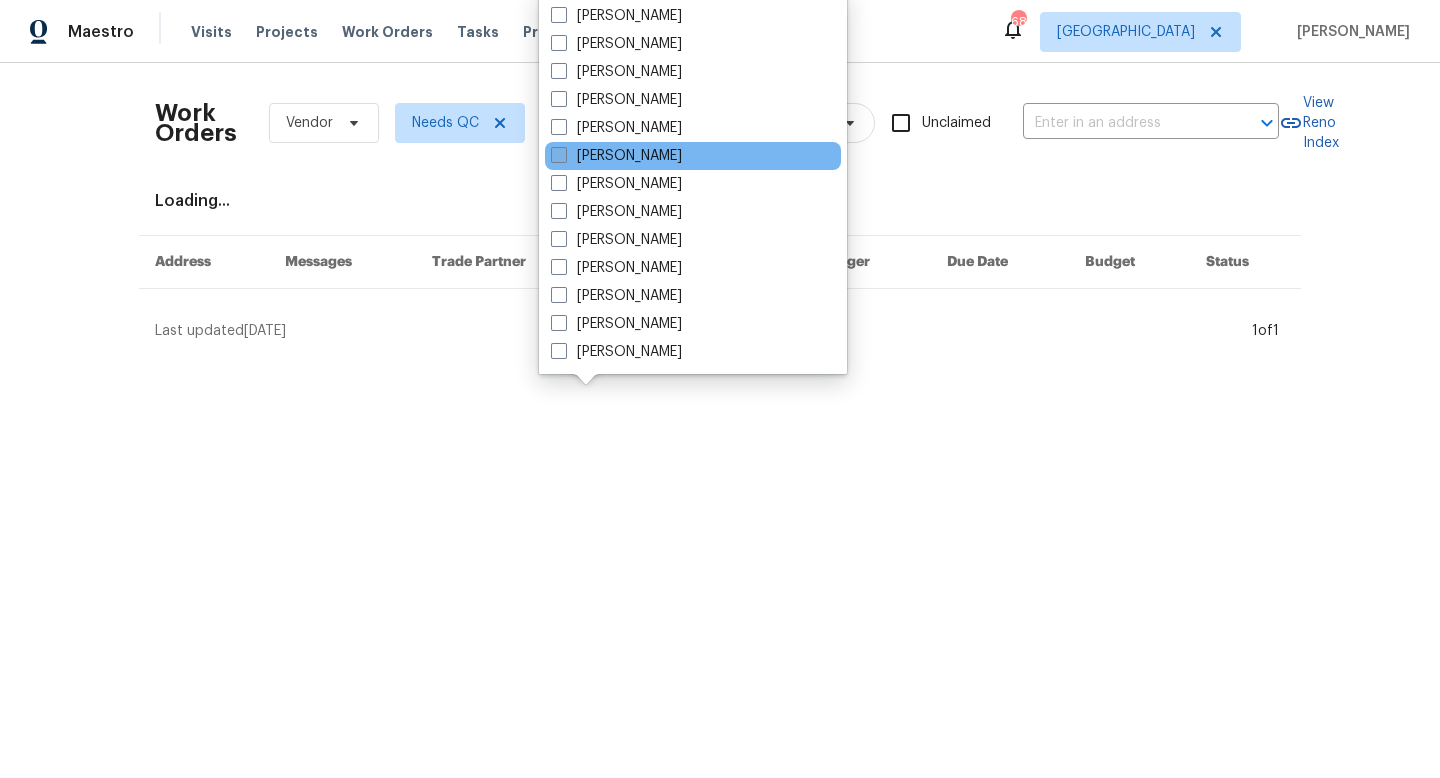 click on "[PERSON_NAME]" at bounding box center (616, 156) 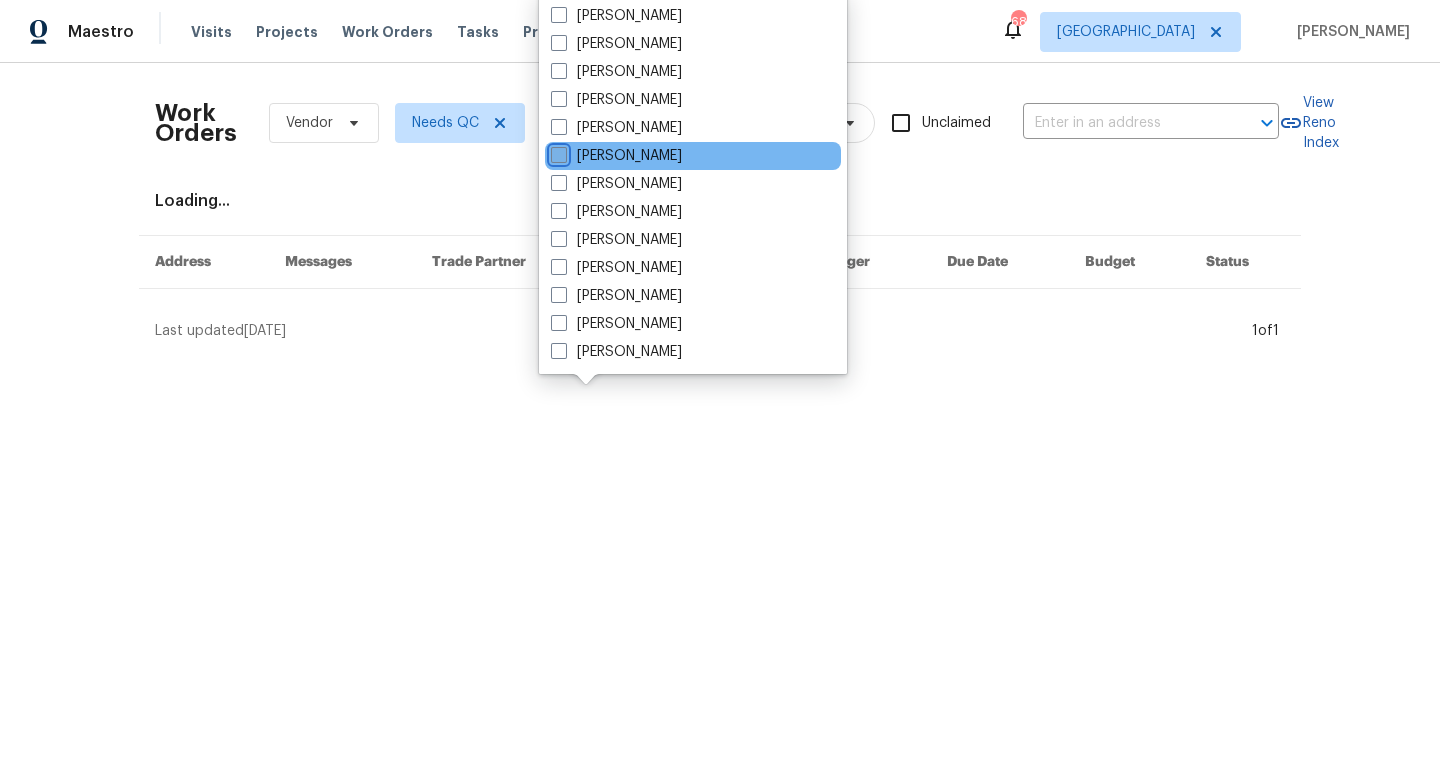 click on "[PERSON_NAME]" at bounding box center [557, 152] 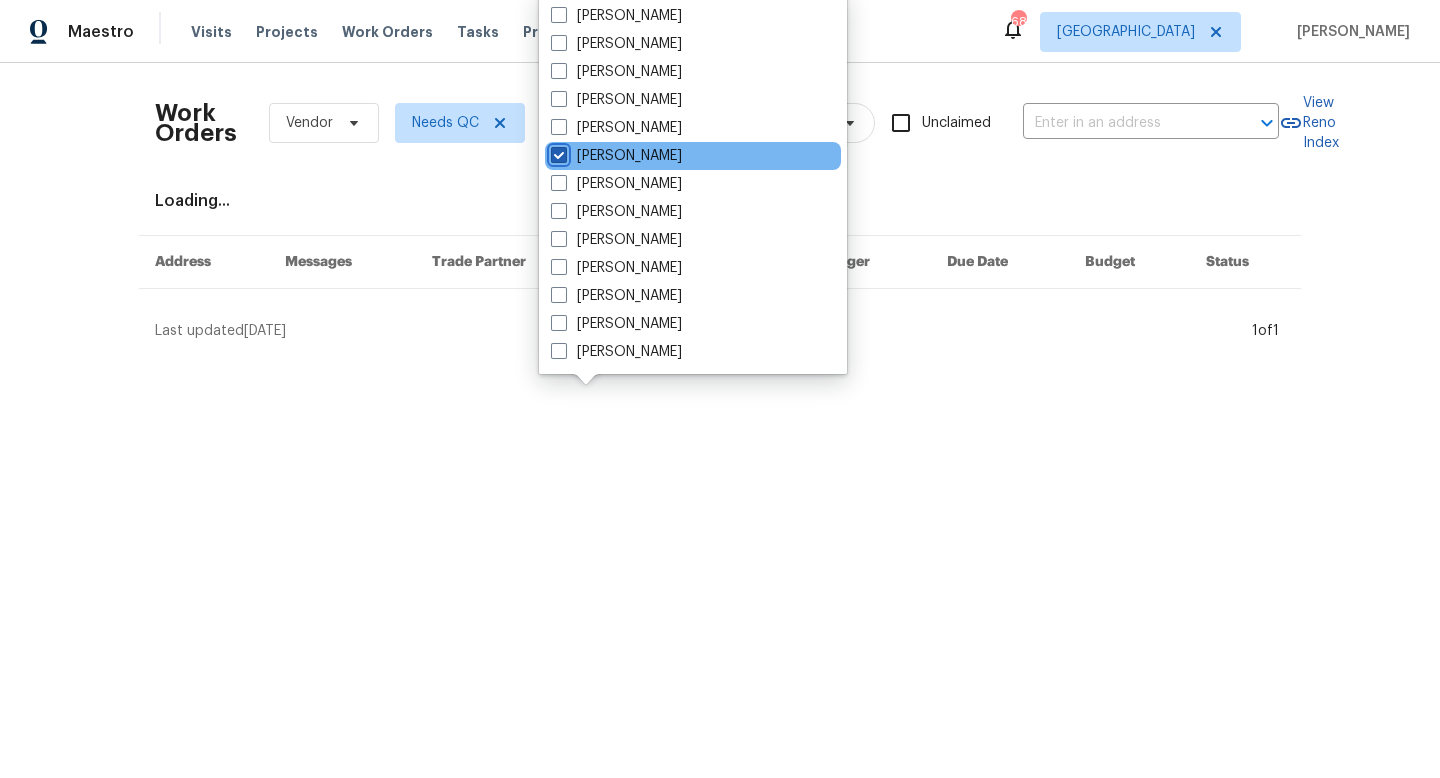 checkbox on "true" 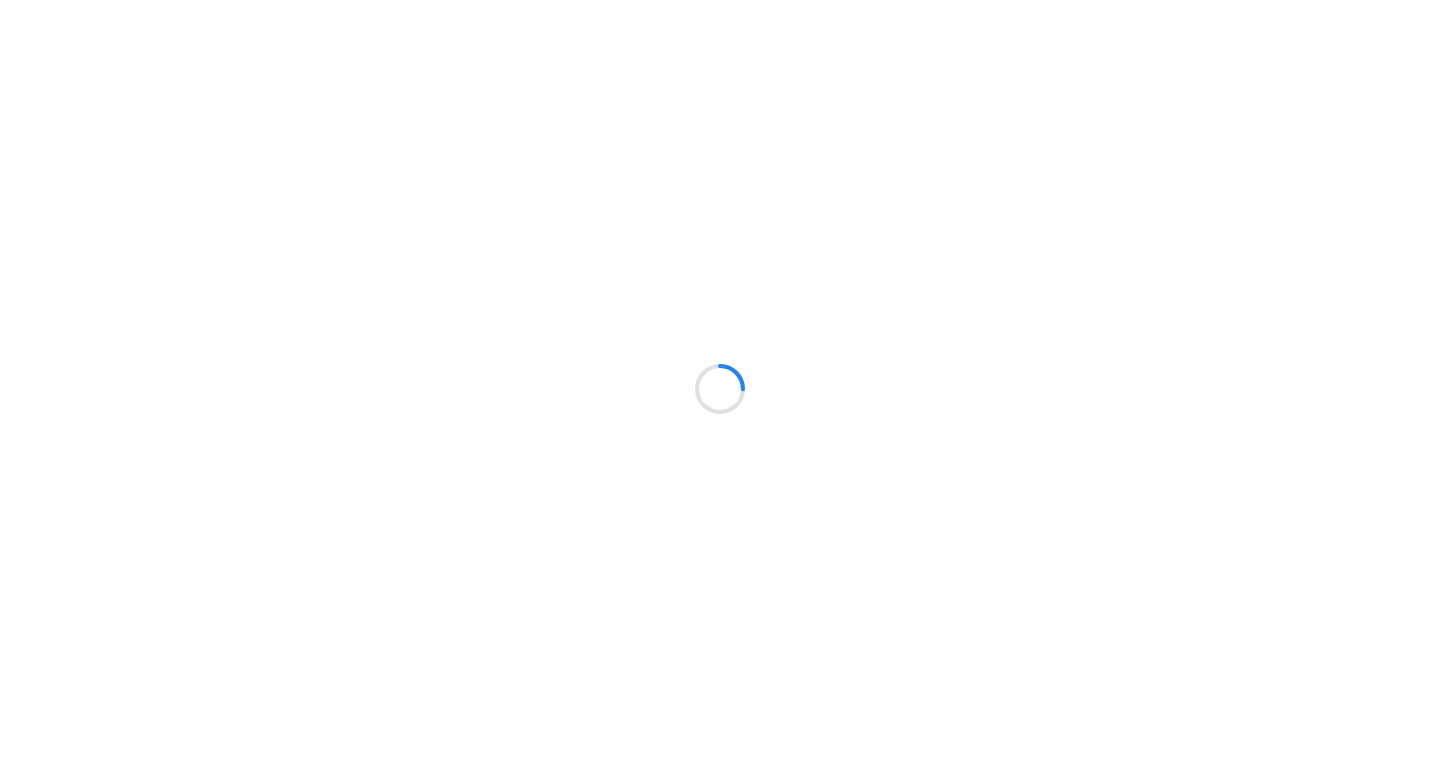 scroll, scrollTop: 0, scrollLeft: 0, axis: both 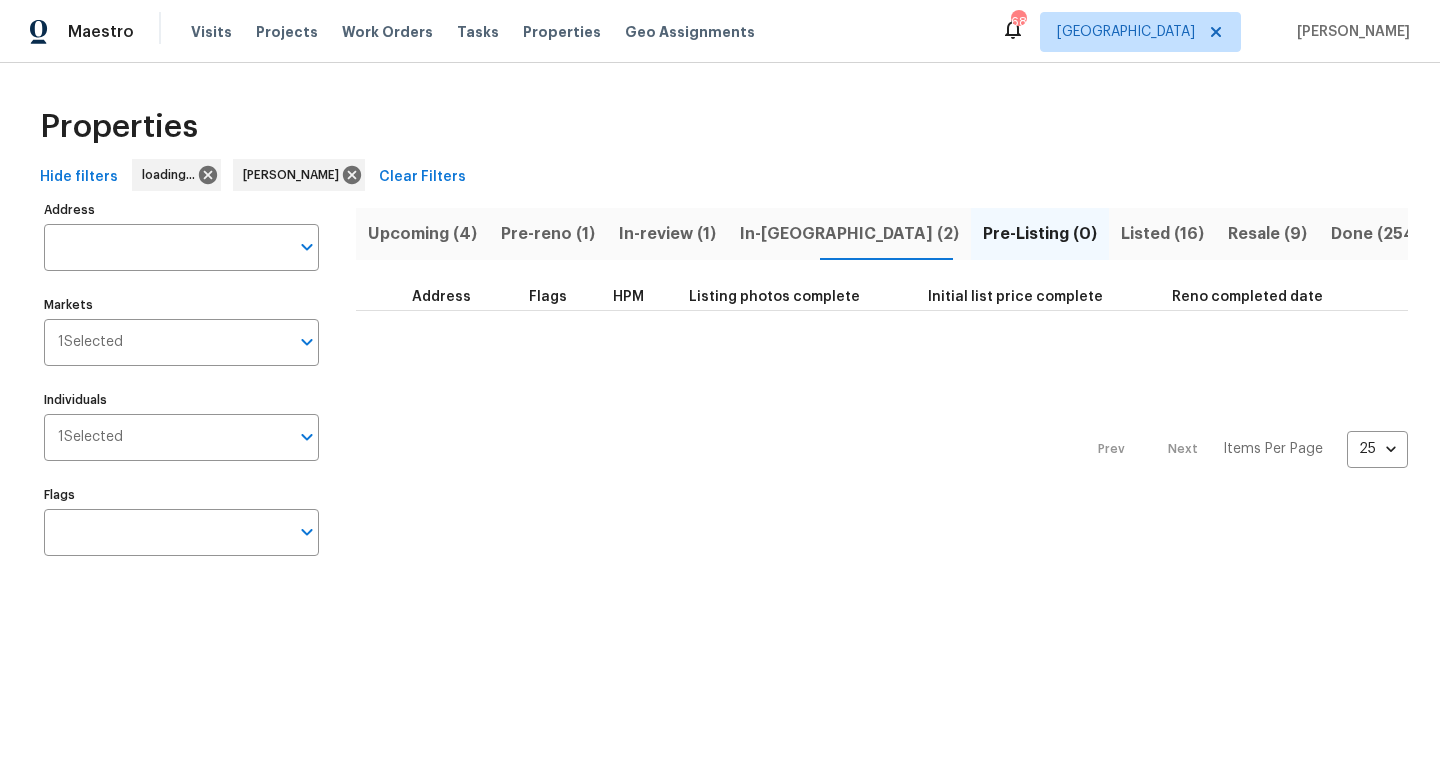click on "In-review (1)" at bounding box center [667, 234] 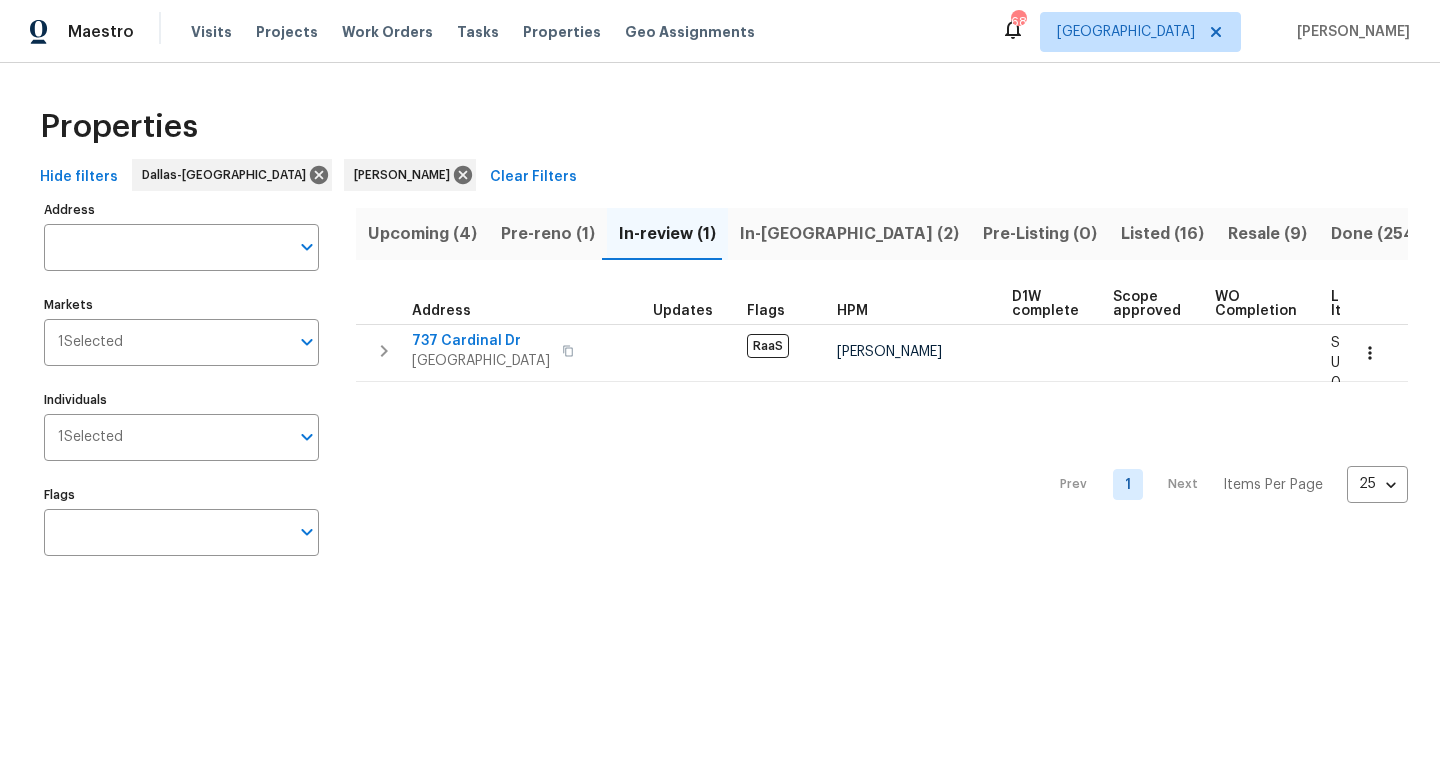 click on "In-reno (2)" at bounding box center (849, 234) 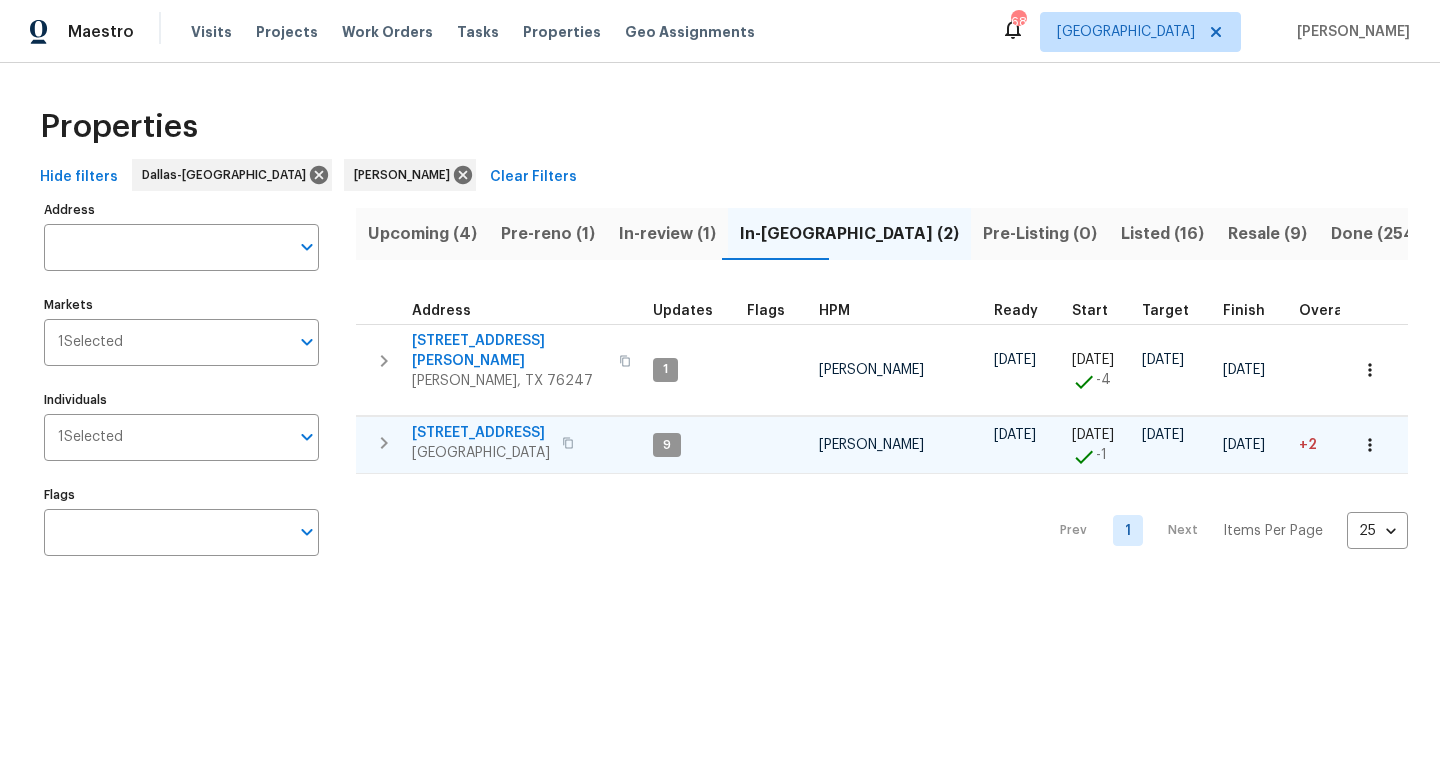 click on "[STREET_ADDRESS]" at bounding box center [481, 433] 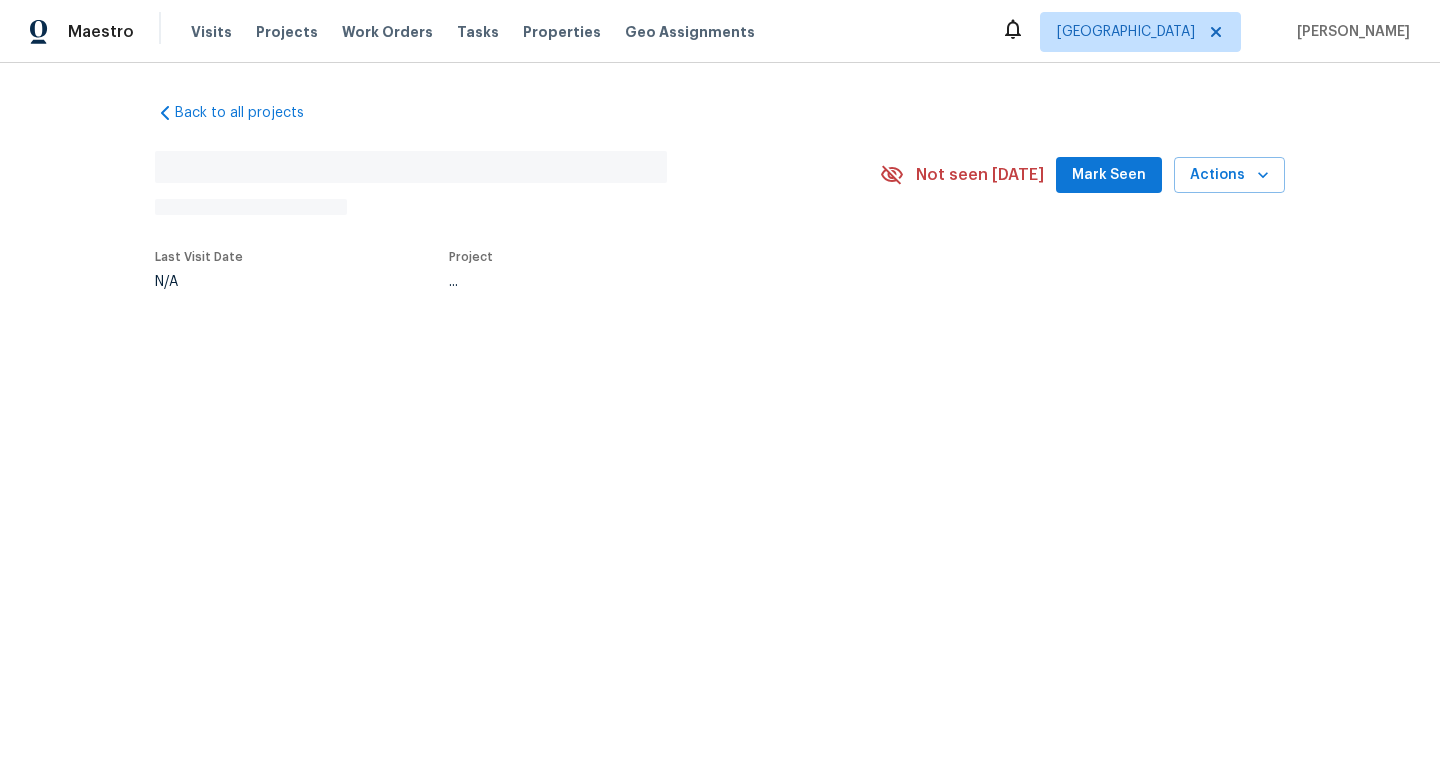 scroll, scrollTop: 0, scrollLeft: 0, axis: both 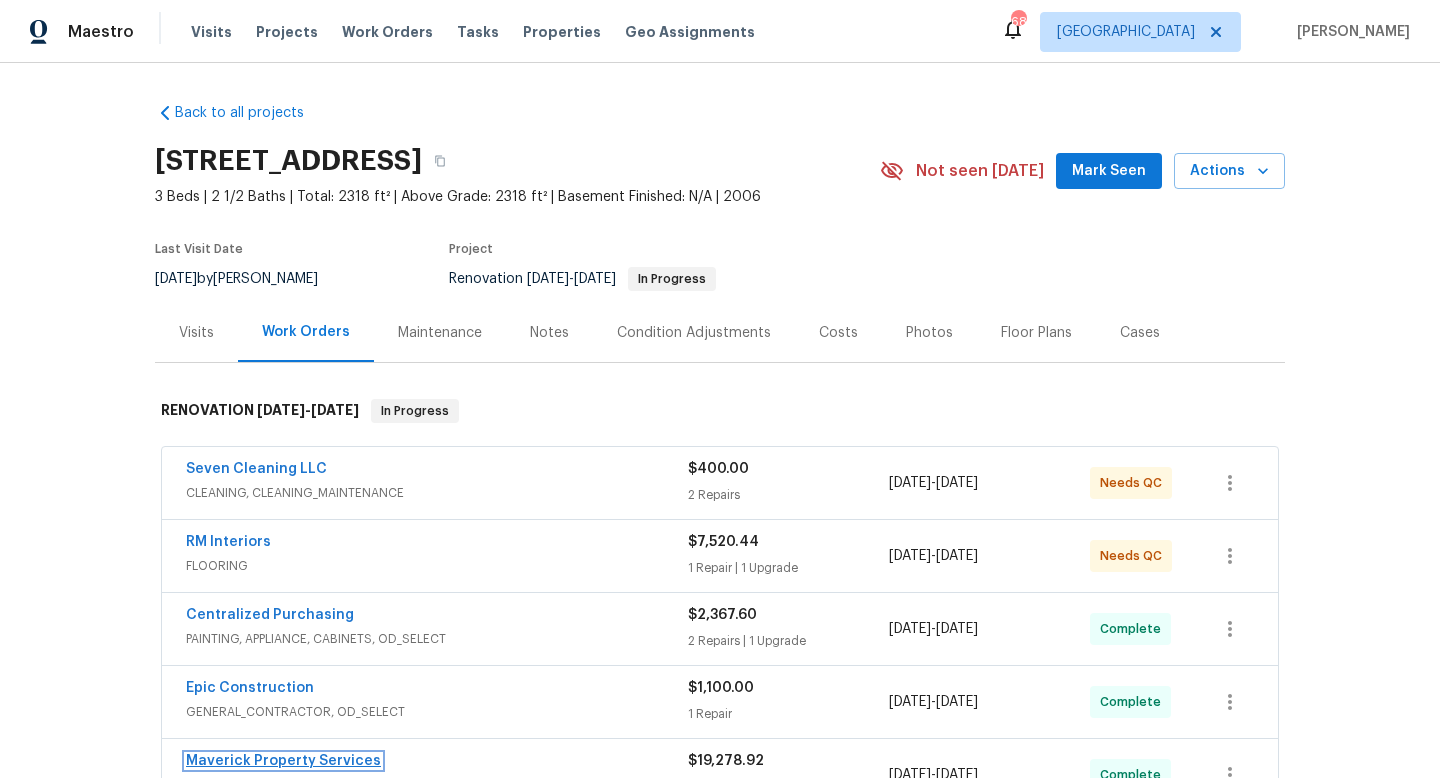 click on "Maverick Property Services" at bounding box center [283, 761] 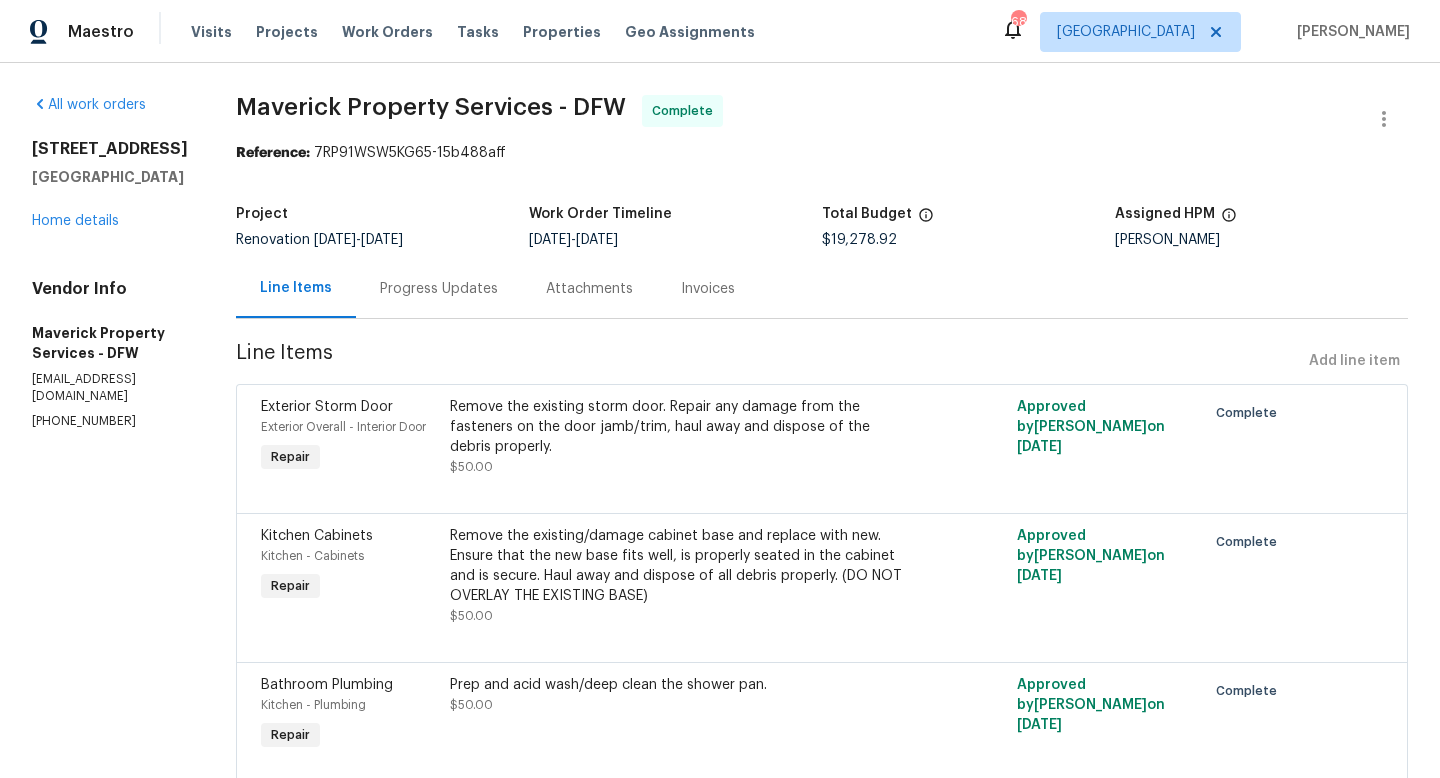 click on "Progress Updates" at bounding box center (439, 289) 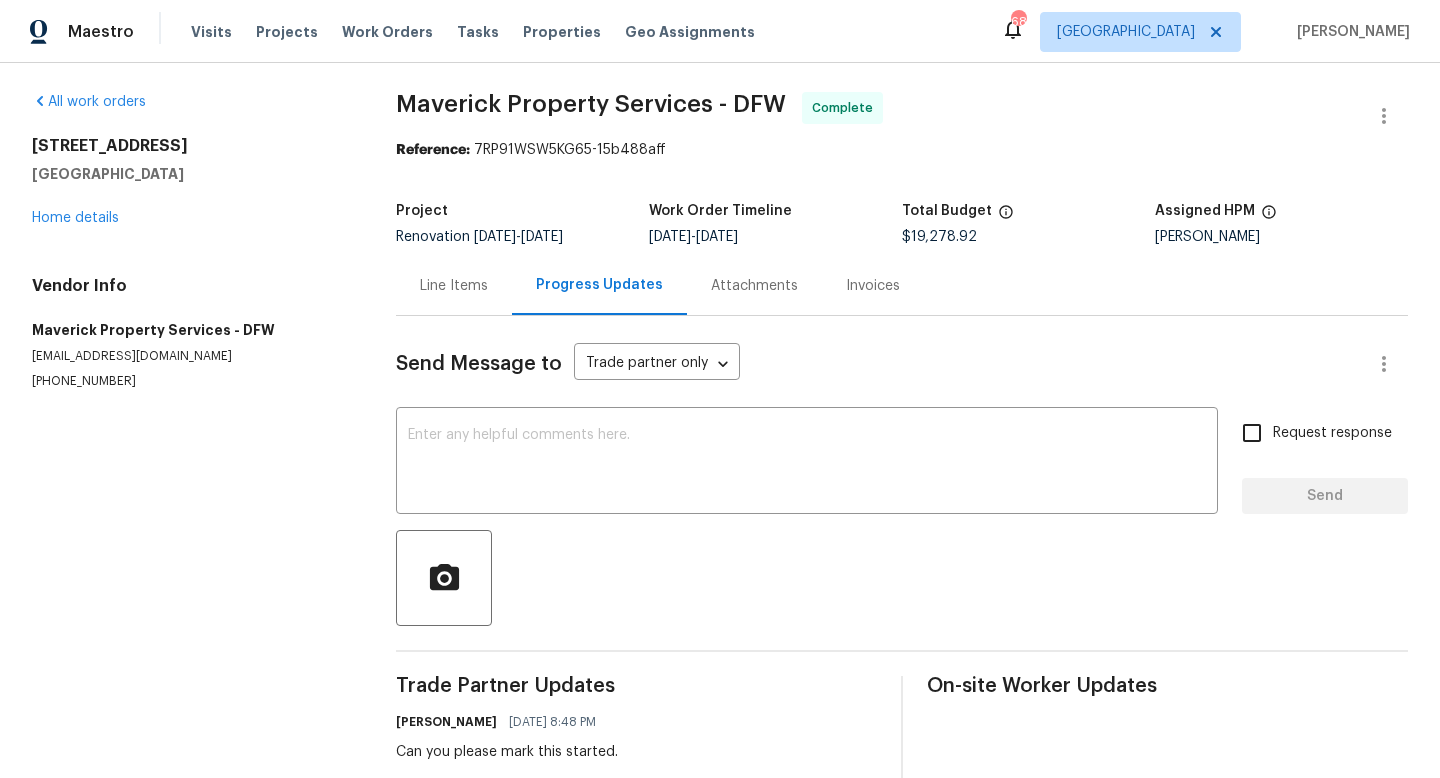 scroll, scrollTop: 0, scrollLeft: 0, axis: both 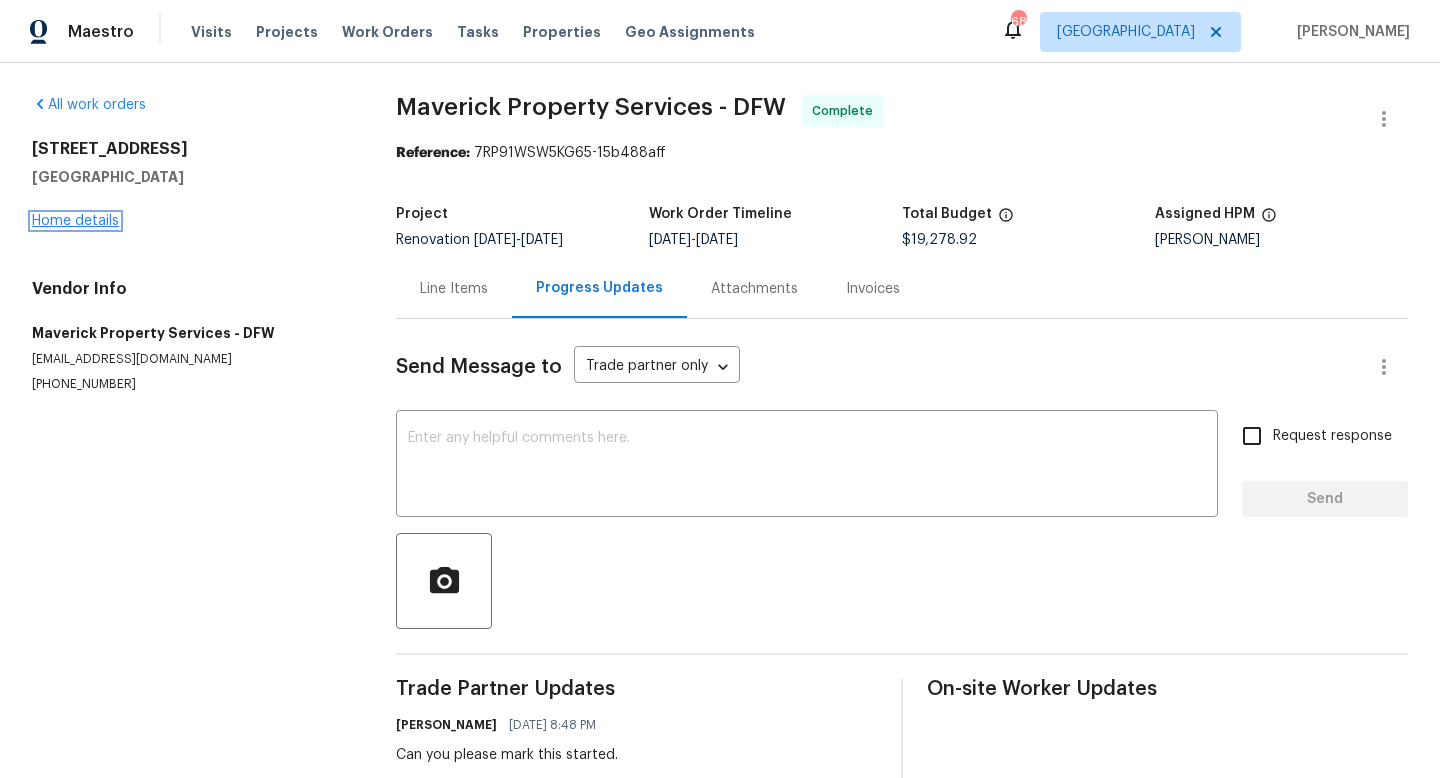 click on "Home details" at bounding box center (75, 221) 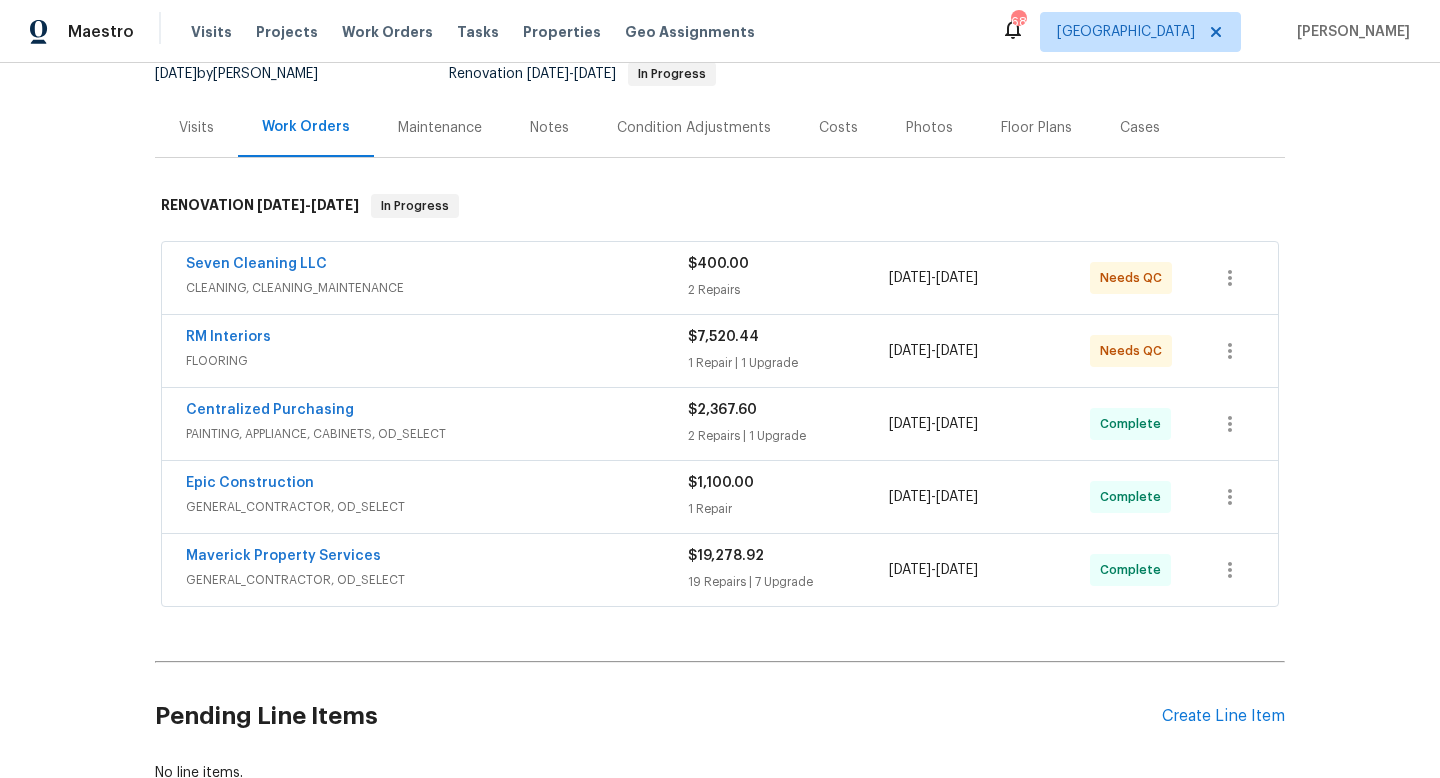 scroll, scrollTop: 204, scrollLeft: 0, axis: vertical 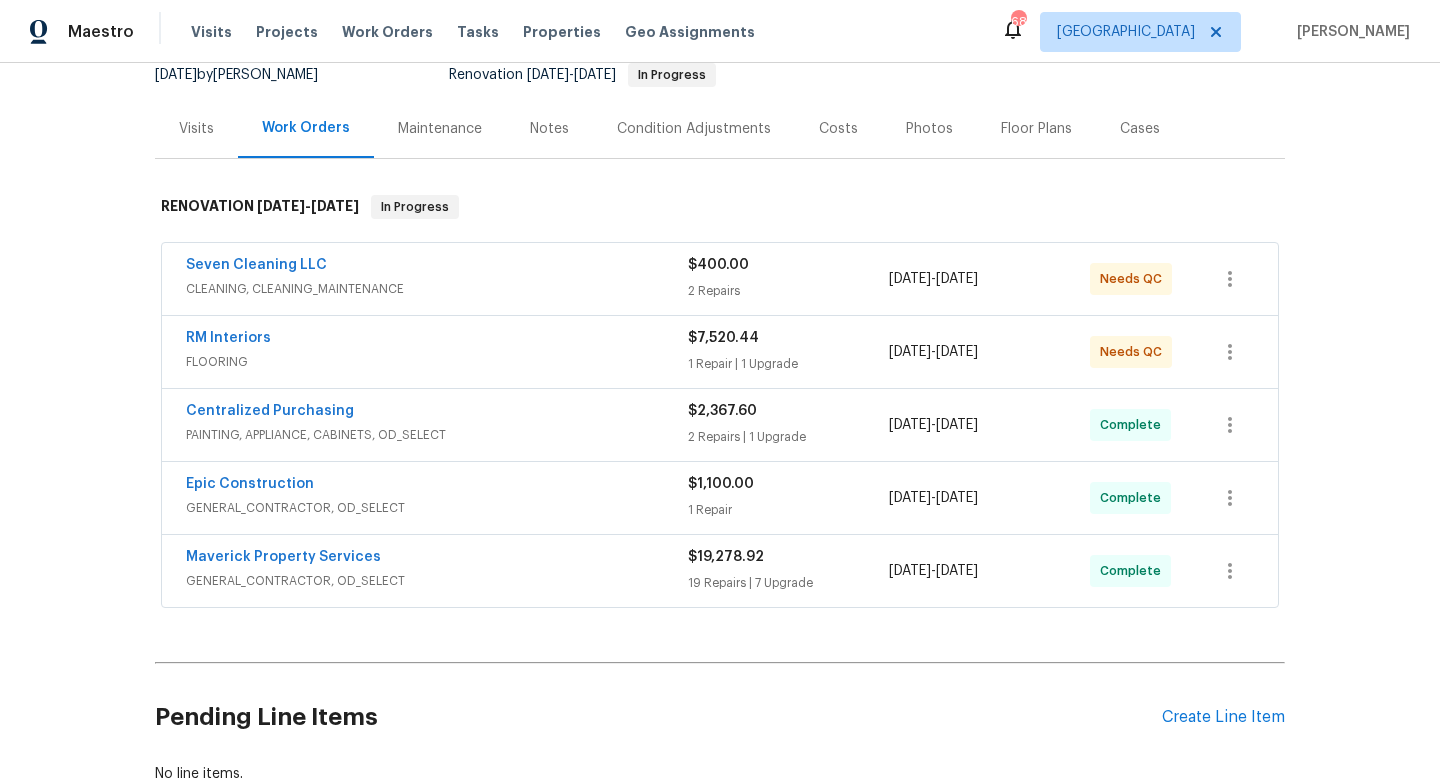 click on "Back to all projects 2825 Desert Dr, Denton, TX 76210 3 Beds | 2 1/2 Baths | Total: 2318 ft² | Above Grade: 2318 ft² | Basement Finished: N/A | 2006 Not seen today Mark Seen Actions Last Visit Date 7/8/2025  by  Spencer Kleintop   Project Renovation   6/27/2025  -  7/11/2025 In Progress Visits Work Orders Maintenance Notes Condition Adjustments Costs Photos Floor Plans Cases RENOVATION   6/27/25  -  7/11/25 In Progress Seven Cleaning LLC CLEANING, CLEANING_MAINTENANCE $400.00 2 Repairs 6/27/2025  -  7/11/2025 Needs QC RM Interiors FLOORING $7,520.44 1 Repair | 1 Upgrade 6/27/2025  -  7/11/2025 Needs QC Centralized Purchasing PAINTING, APPLIANCE, CABINETS, OD_SELECT $2,367.60 2 Repairs | 1 Upgrade 6/27/2025  -  7/8/2025 Complete Epic Construction GENERAL_CONTRACTOR, OD_SELECT $1,100.00 1 Repair 6/27/2025  -  7/4/2025 Complete Maverick Property Services GENERAL_CONTRACTOR, OD_SELECT $19,278.92 19 Repairs | 7 Upgrade 6/26/2025  -  7/11/2025 Complete Pending Line Items Create Line Item No line items." at bounding box center (720, 420) 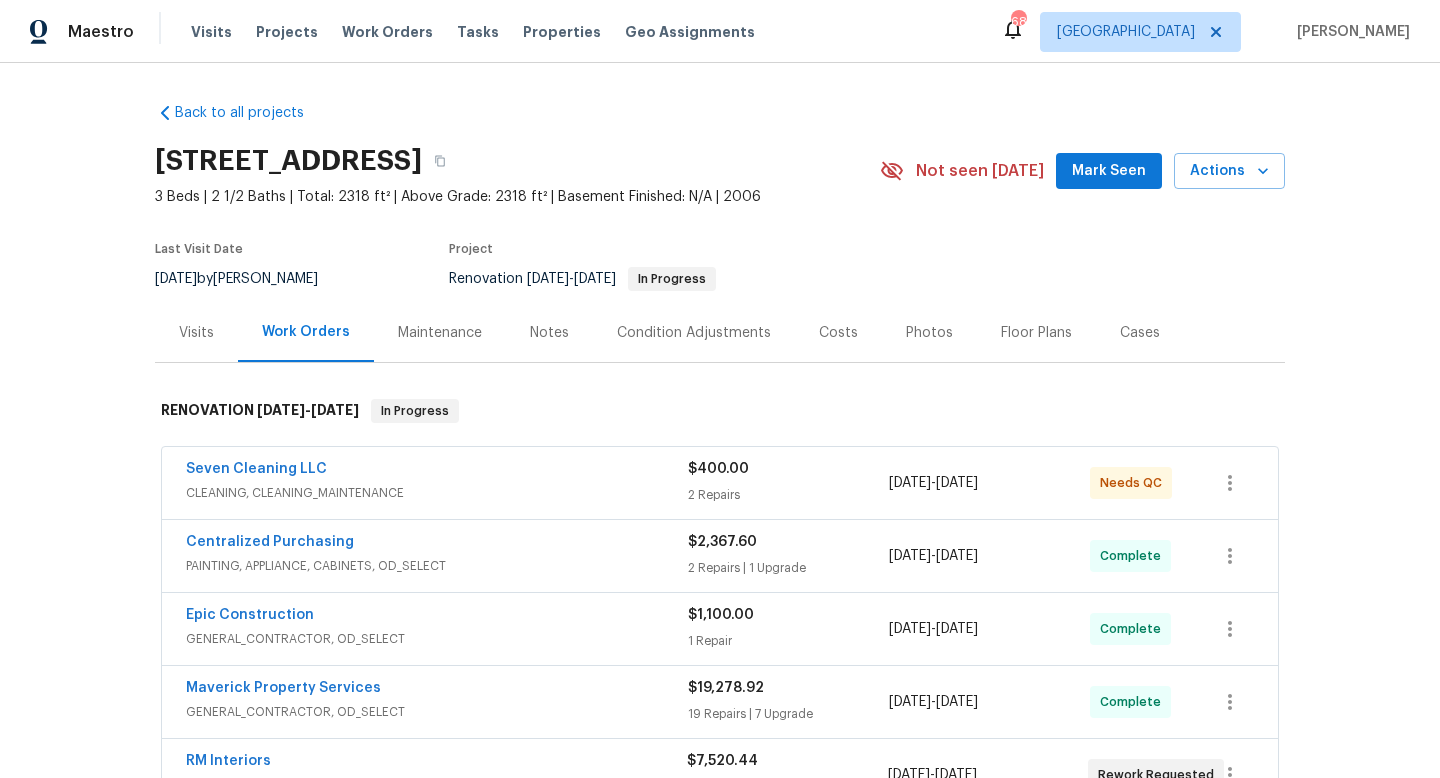 scroll, scrollTop: 0, scrollLeft: 0, axis: both 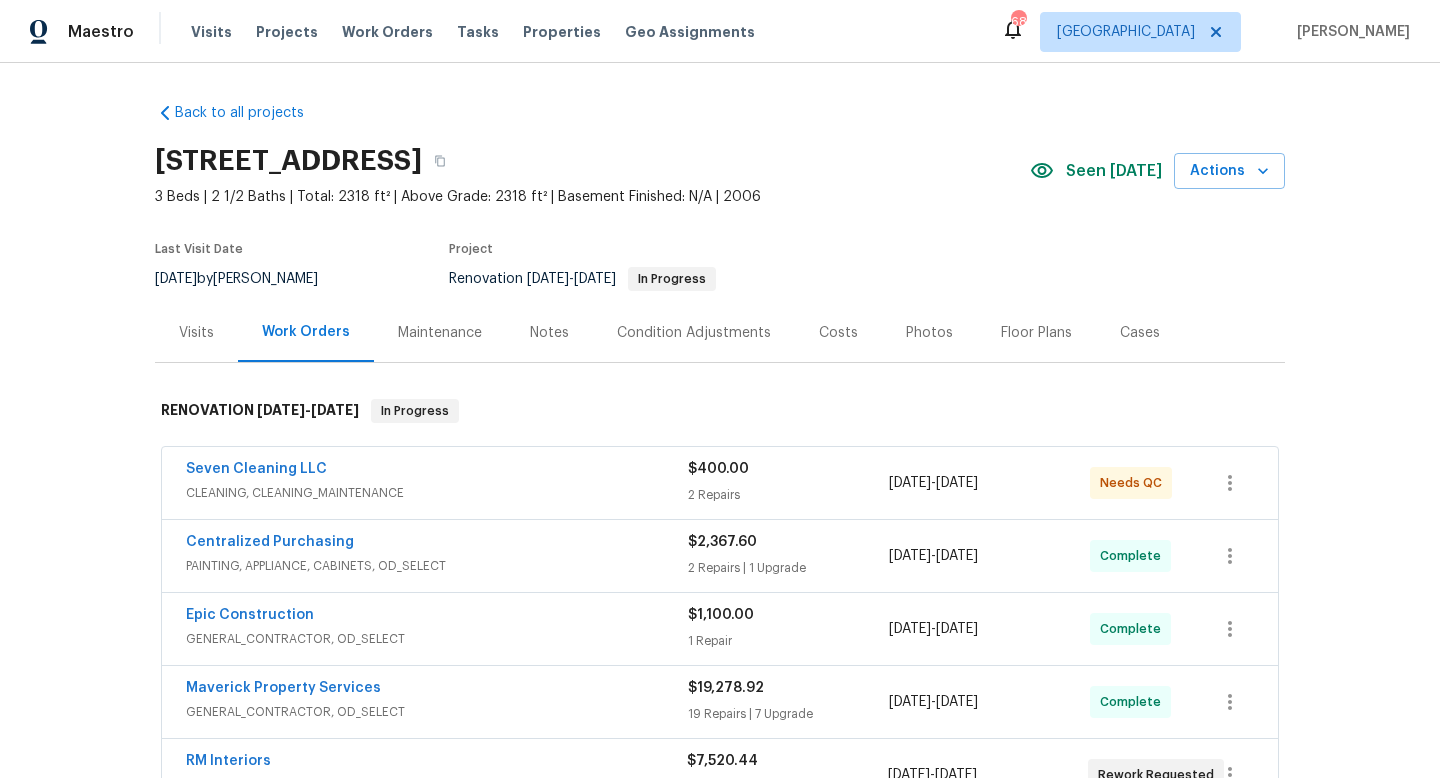 click on "Notes" at bounding box center (549, 333) 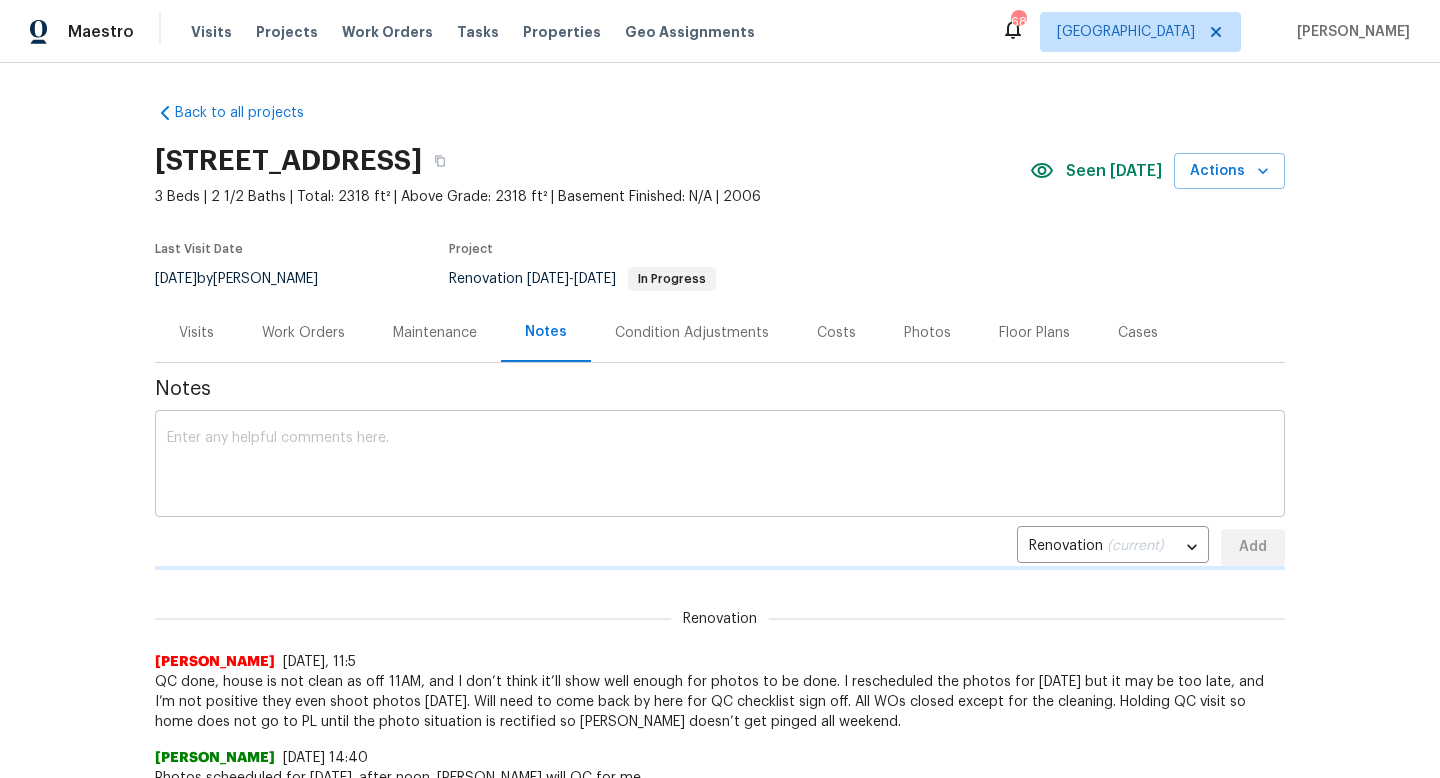 click at bounding box center (720, 466) 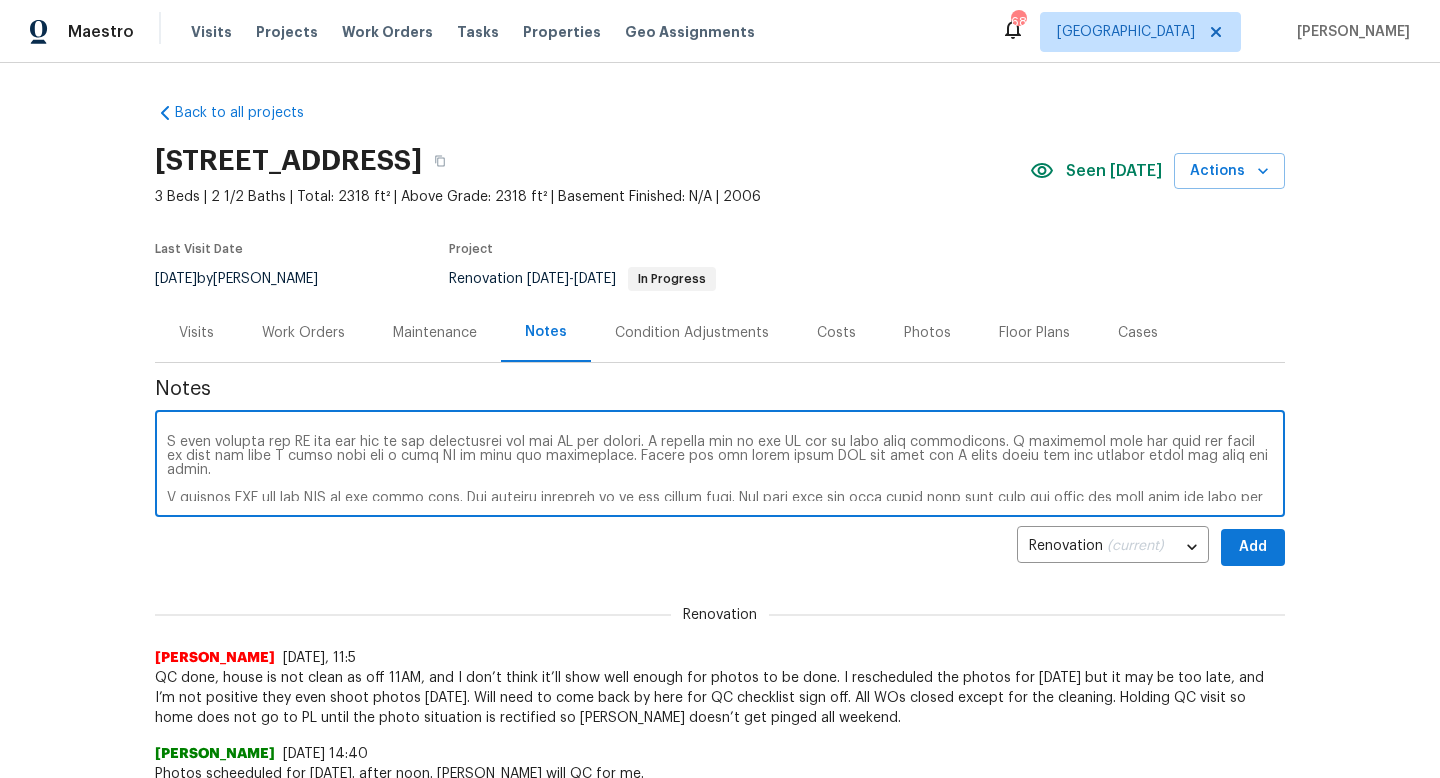 scroll, scrollTop: 0, scrollLeft: 0, axis: both 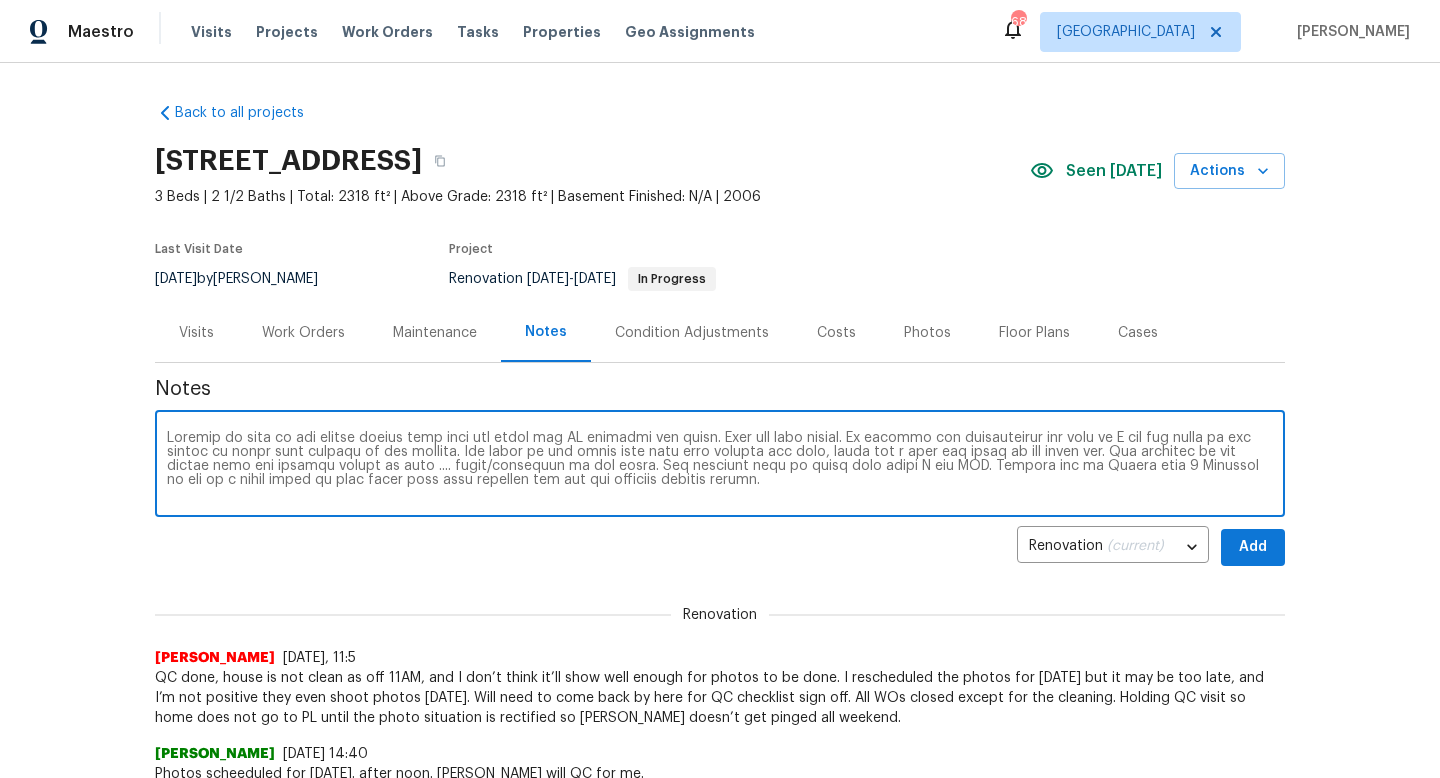 type on "Stopped by home to get photos incase they were not taken and QC flooring and clean. Home has some issues. It appears the photographer was here as I can see steps in the carpet in every room leading to the corners. The issue is the trash cans were left outside the home, there was a [DEMOGRAPHIC_DATA] bug thing in the front bed. The flooring in the living room and kitchen appear to have .... paint/overspray on the floor. The cleaners text me about this while I was OOO. Reached out to Yarsha with 7 Cleaning to see if i payed extra if they could come back prepared and get the flooring looking better.
I also noticed the GC did not put in any adjustments and the WO was closed. I reached out to the GC and he does need adjustments. I explained that the home was still in [GEOGRAPHIC_DATA] and that I would make him a reno WO to make the adjustments. Mainly was the punch after RMI was here and I think thats how the assumed paint got onto the floor.
I rewored RMI for the LVP at the front door. Its already bubbling up at the thresh hold. The..." 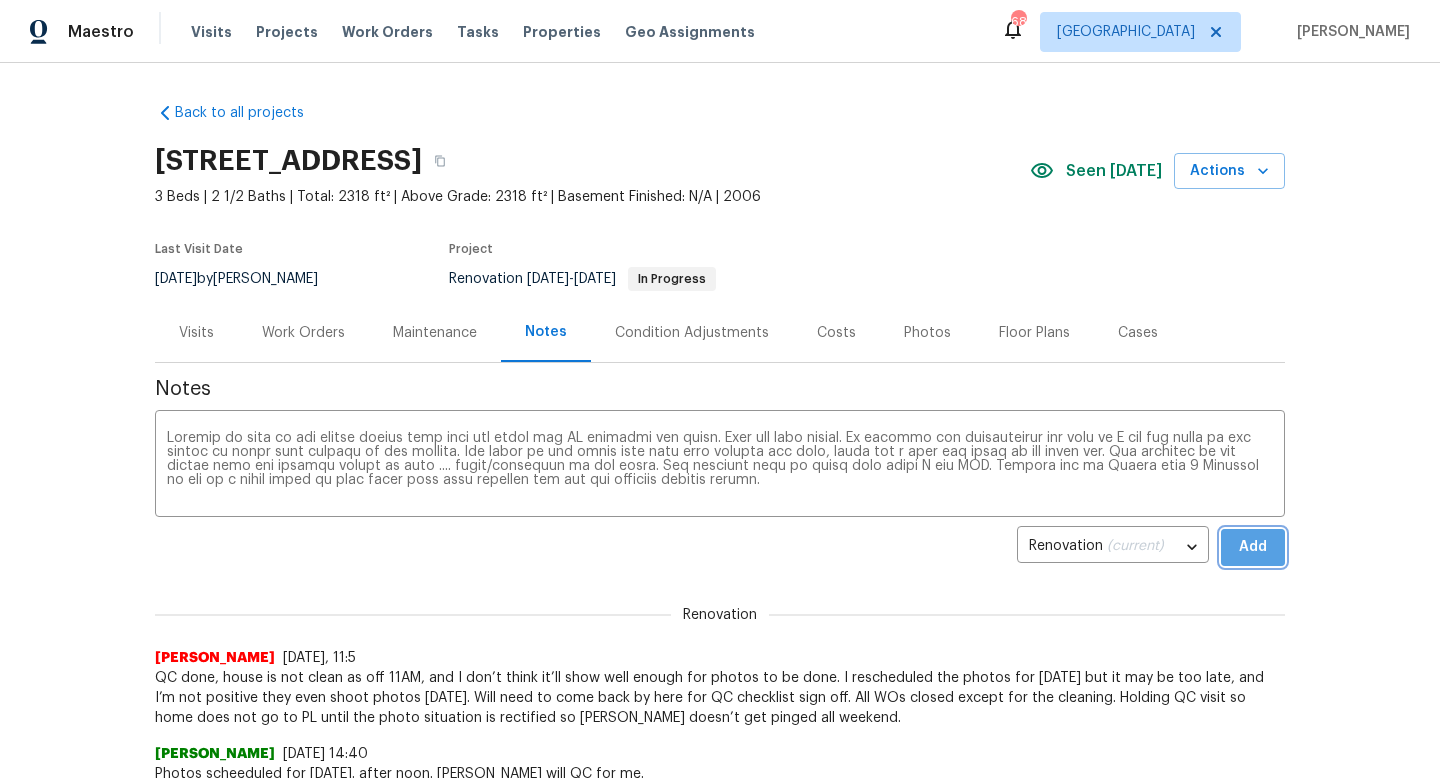 click on "Add" at bounding box center (1253, 547) 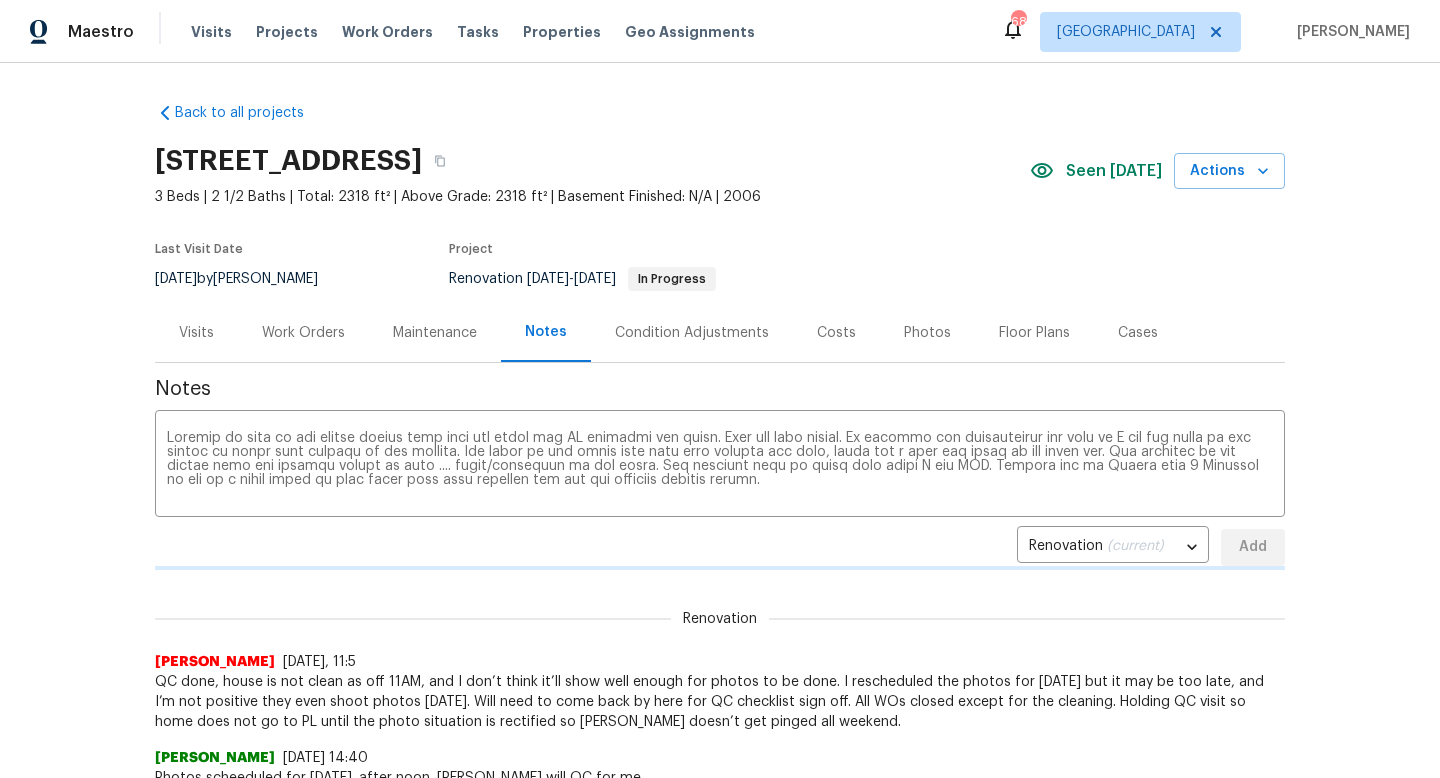 type 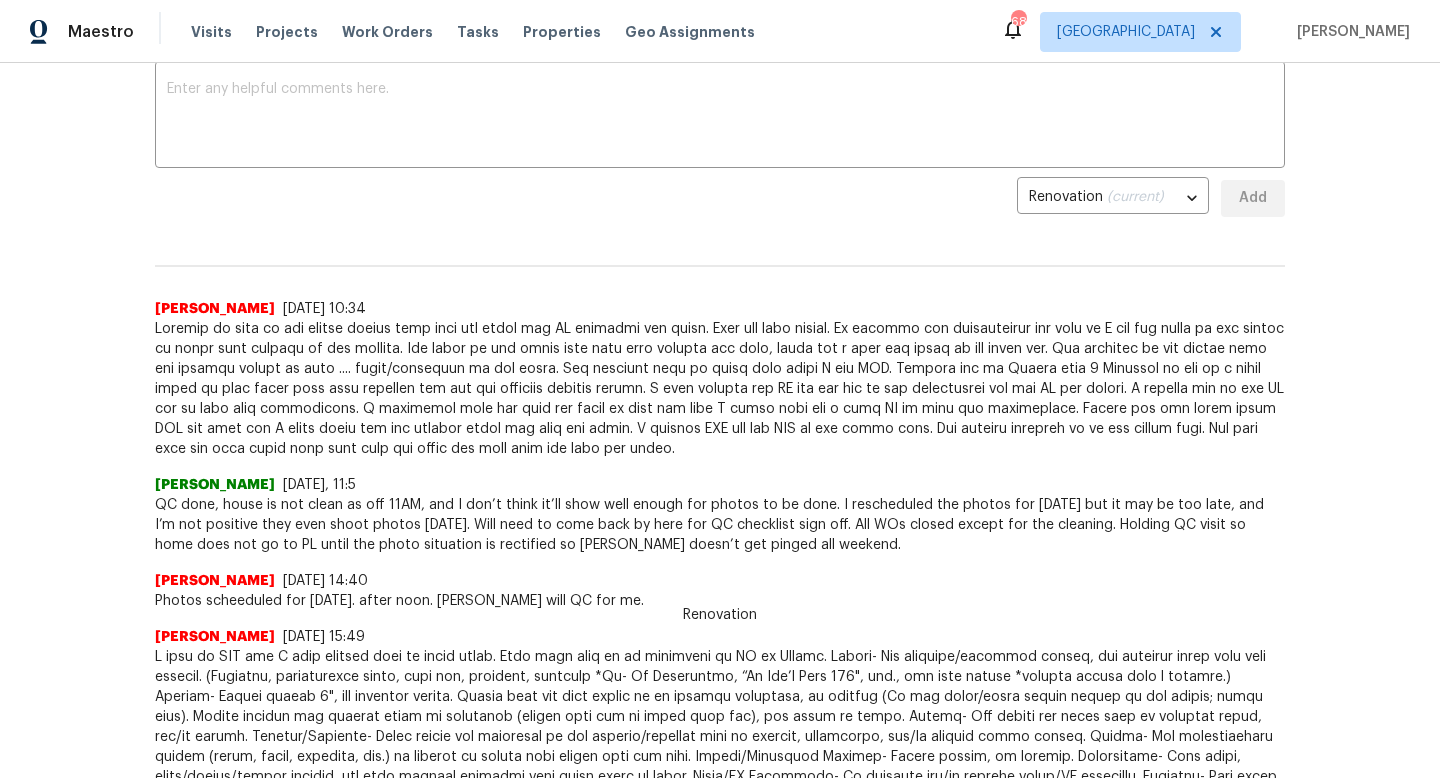 scroll, scrollTop: 0, scrollLeft: 0, axis: both 